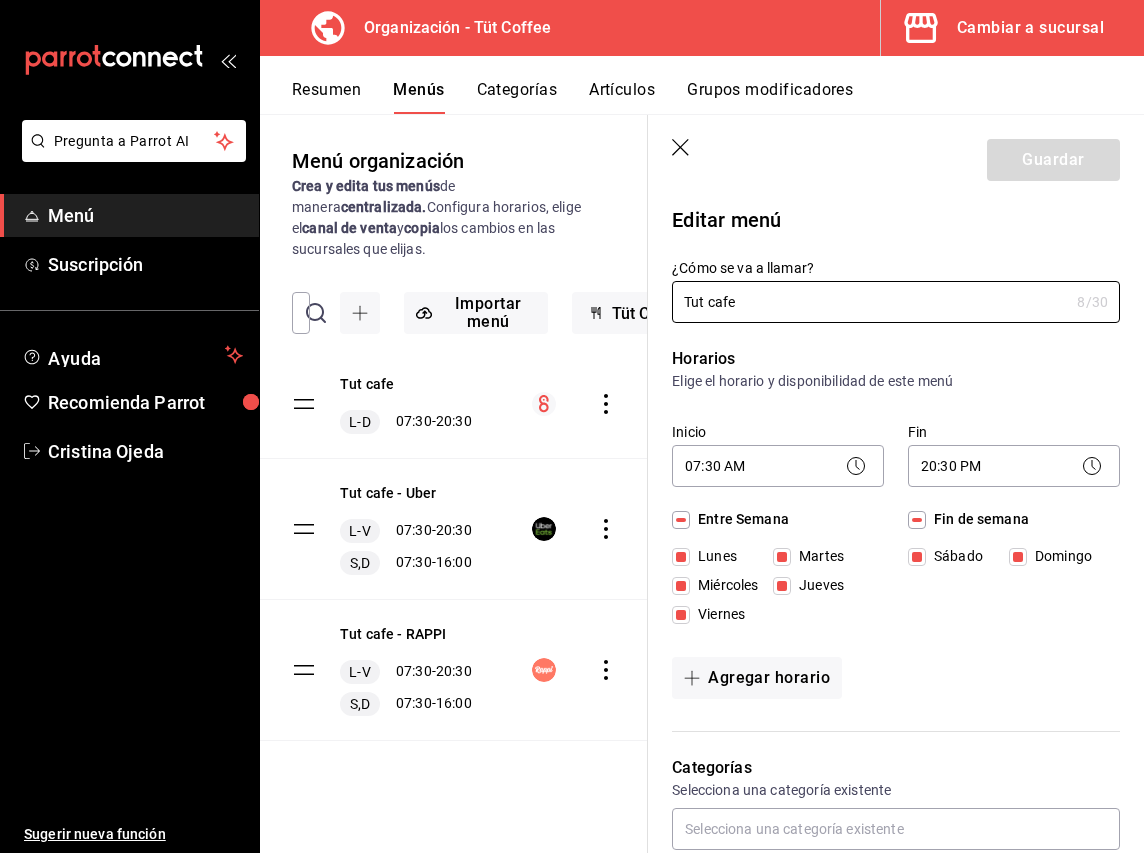 scroll, scrollTop: 0, scrollLeft: 0, axis: both 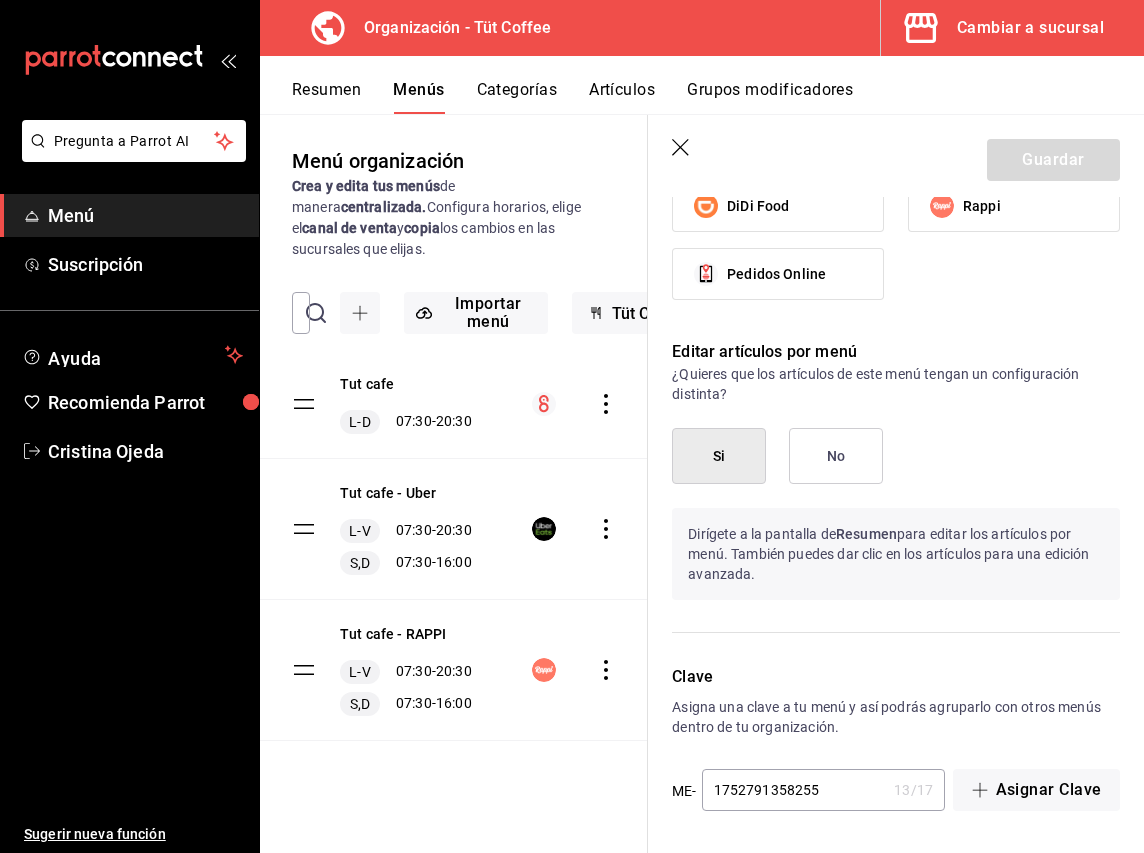 click 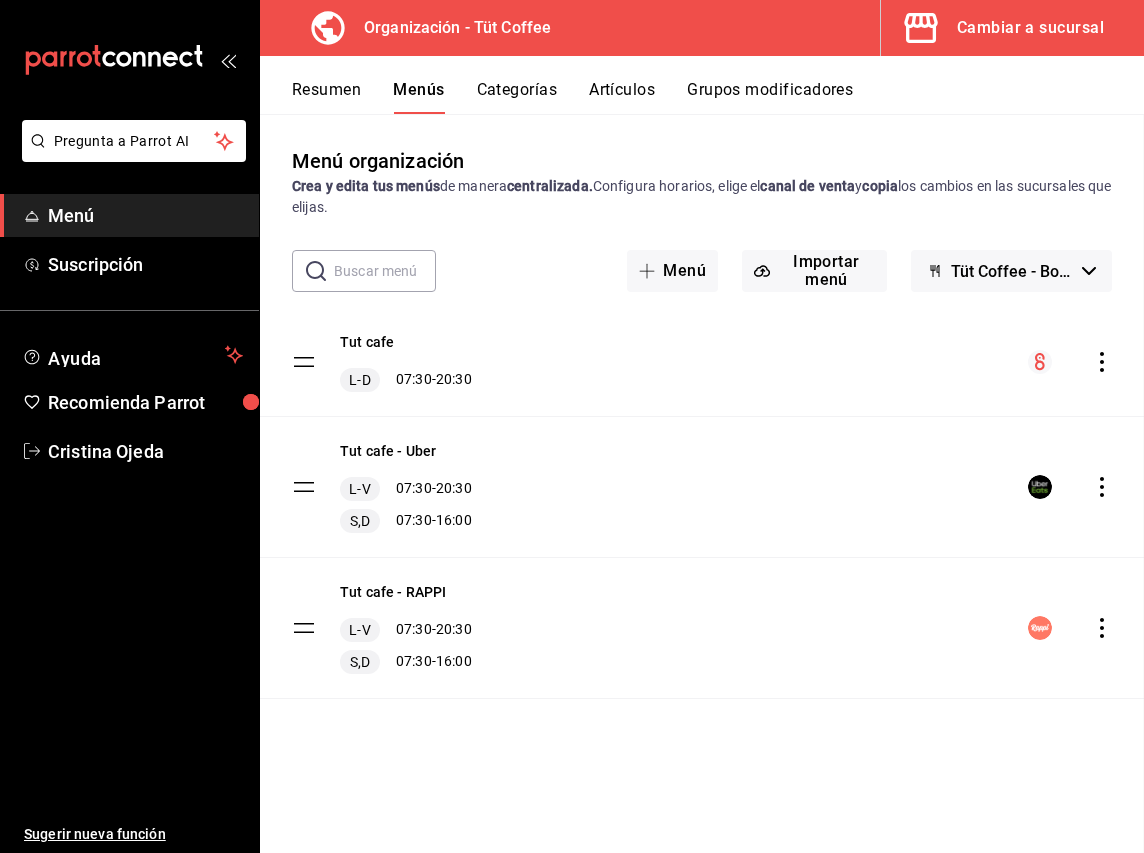 scroll, scrollTop: 789, scrollLeft: 0, axis: vertical 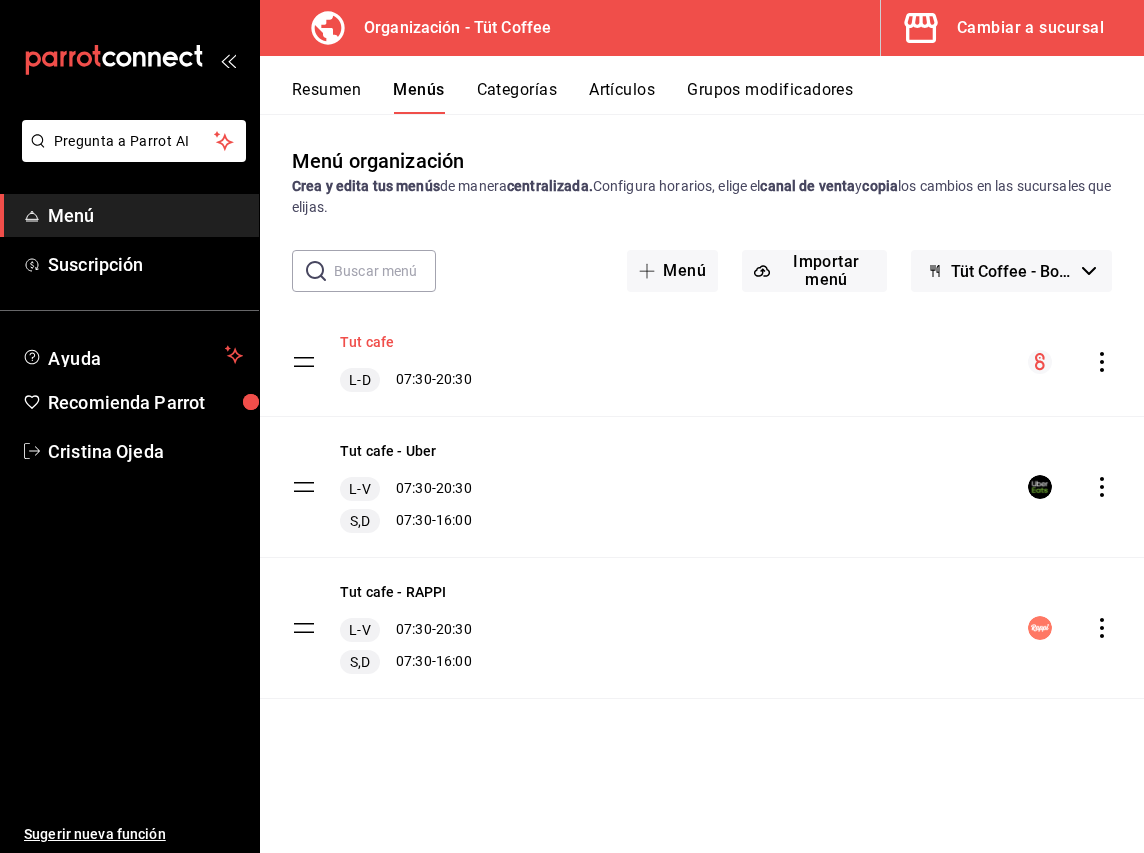 click on "Tut cafe" at bounding box center [367, 342] 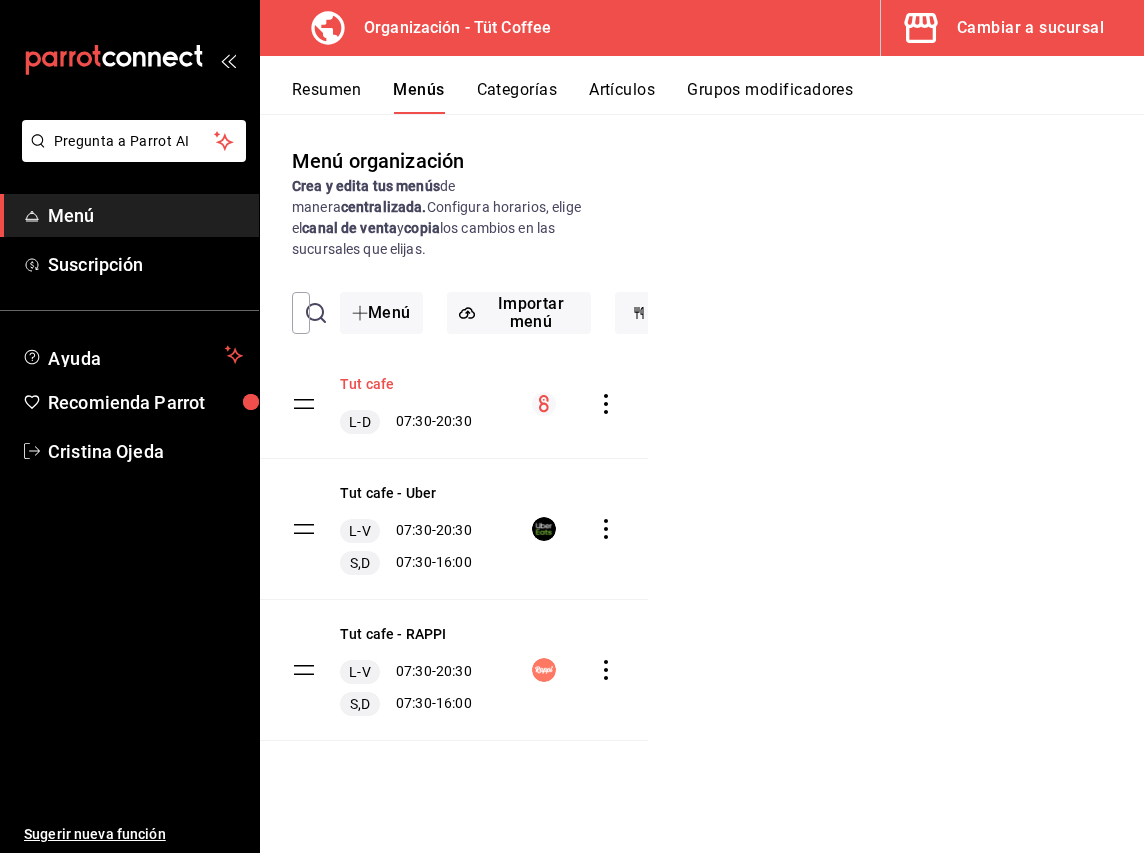 scroll, scrollTop: 0, scrollLeft: 0, axis: both 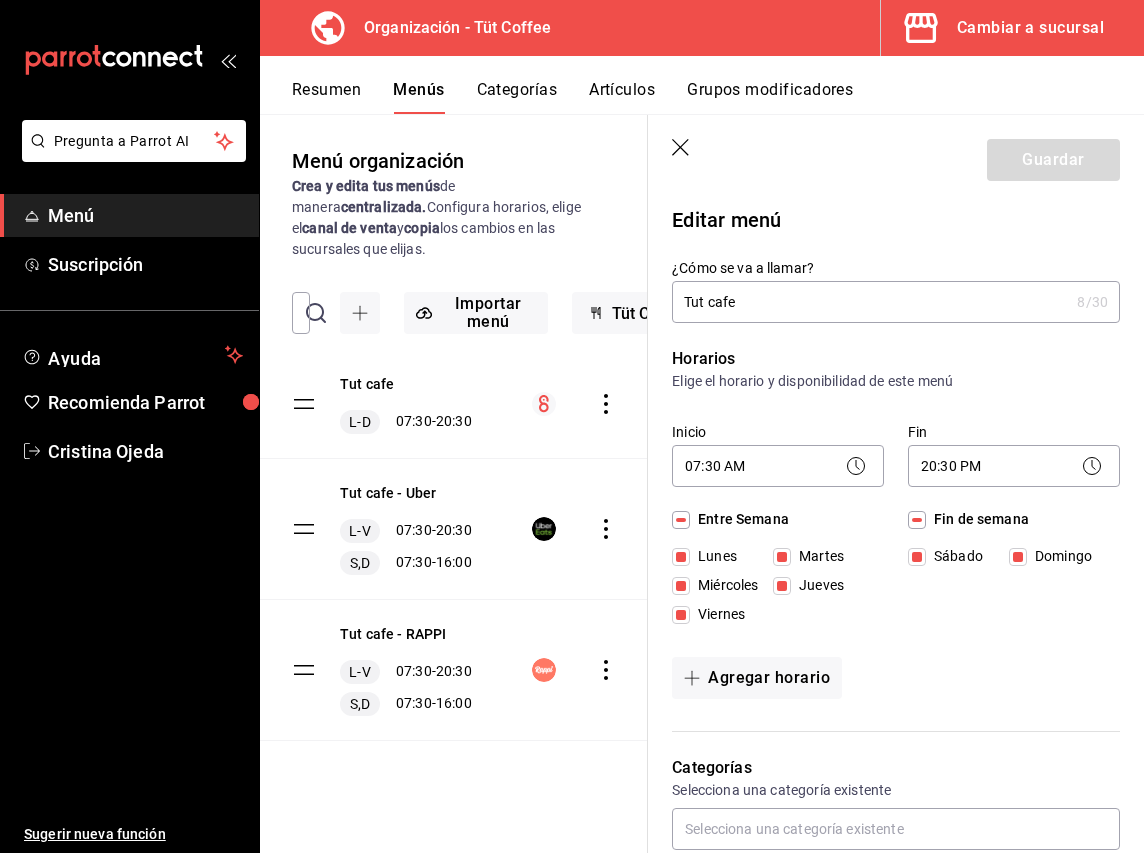 click 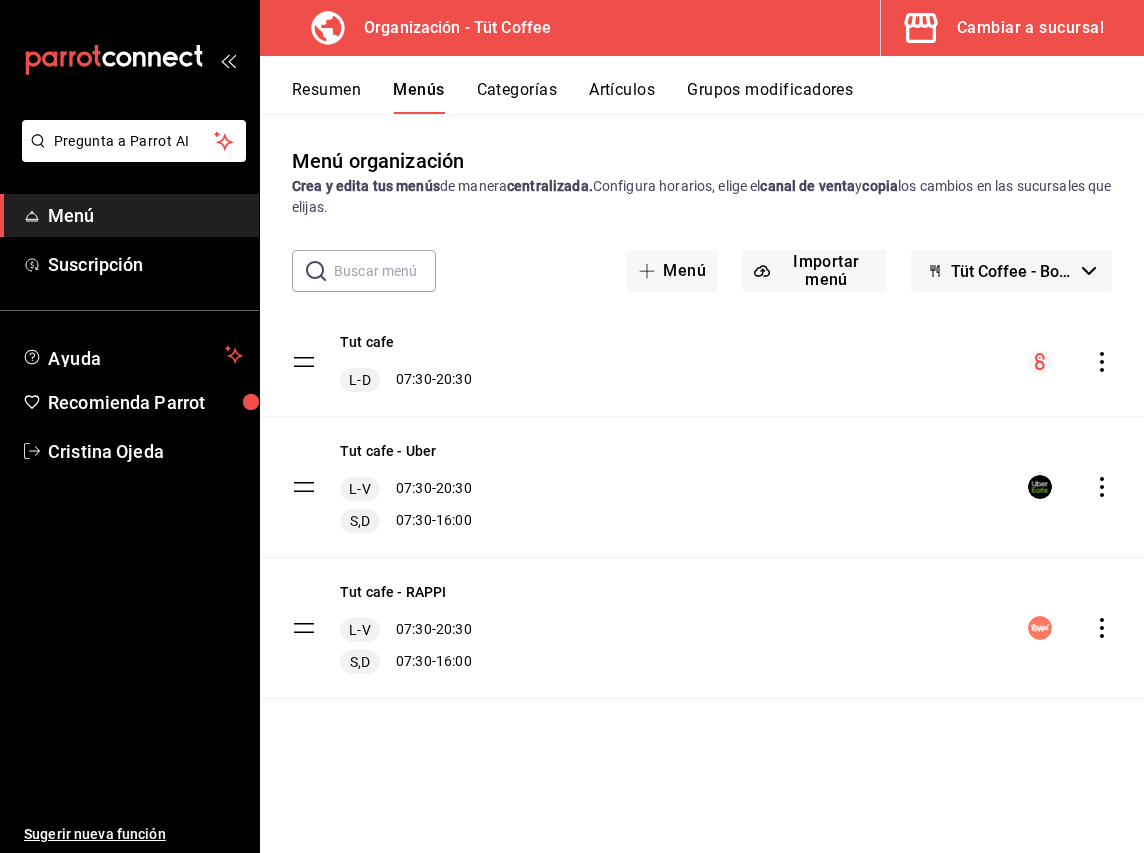 click on "Artículos" at bounding box center (622, 97) 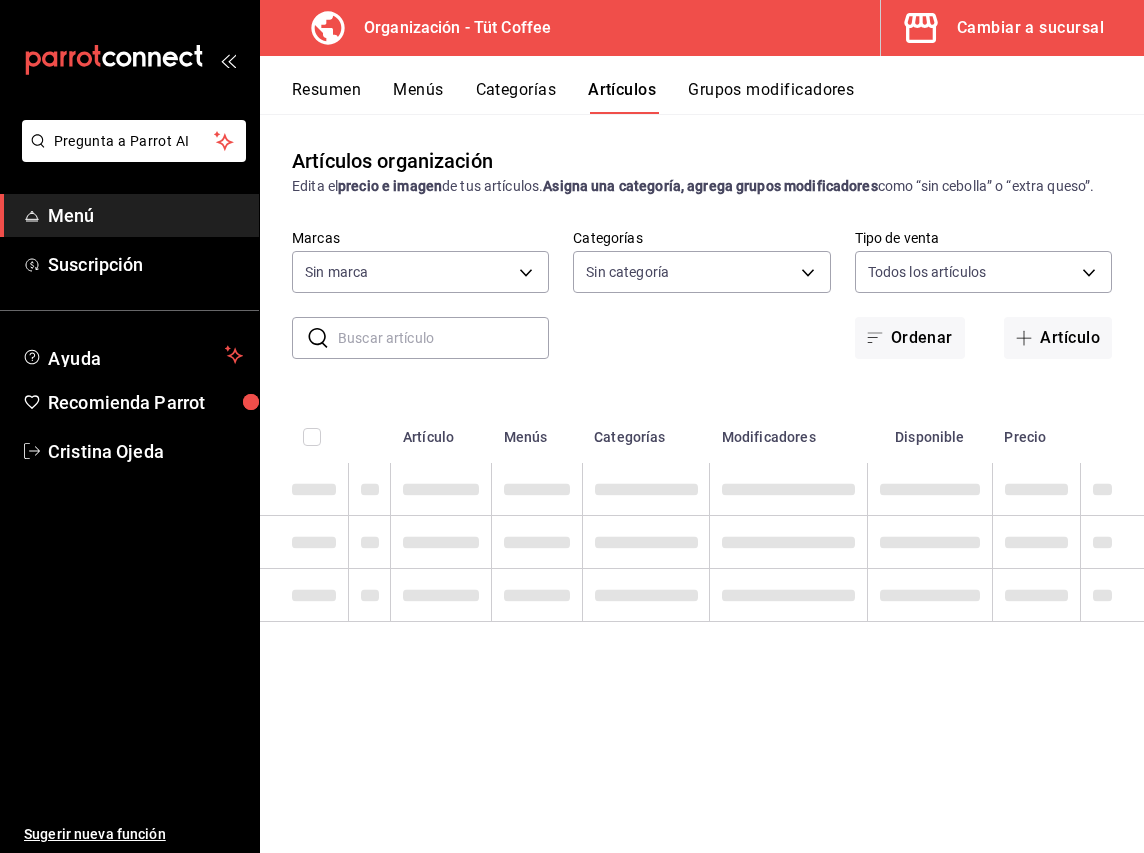 type on "32e499e3-ac49-4bfd-9688-6164702db340" 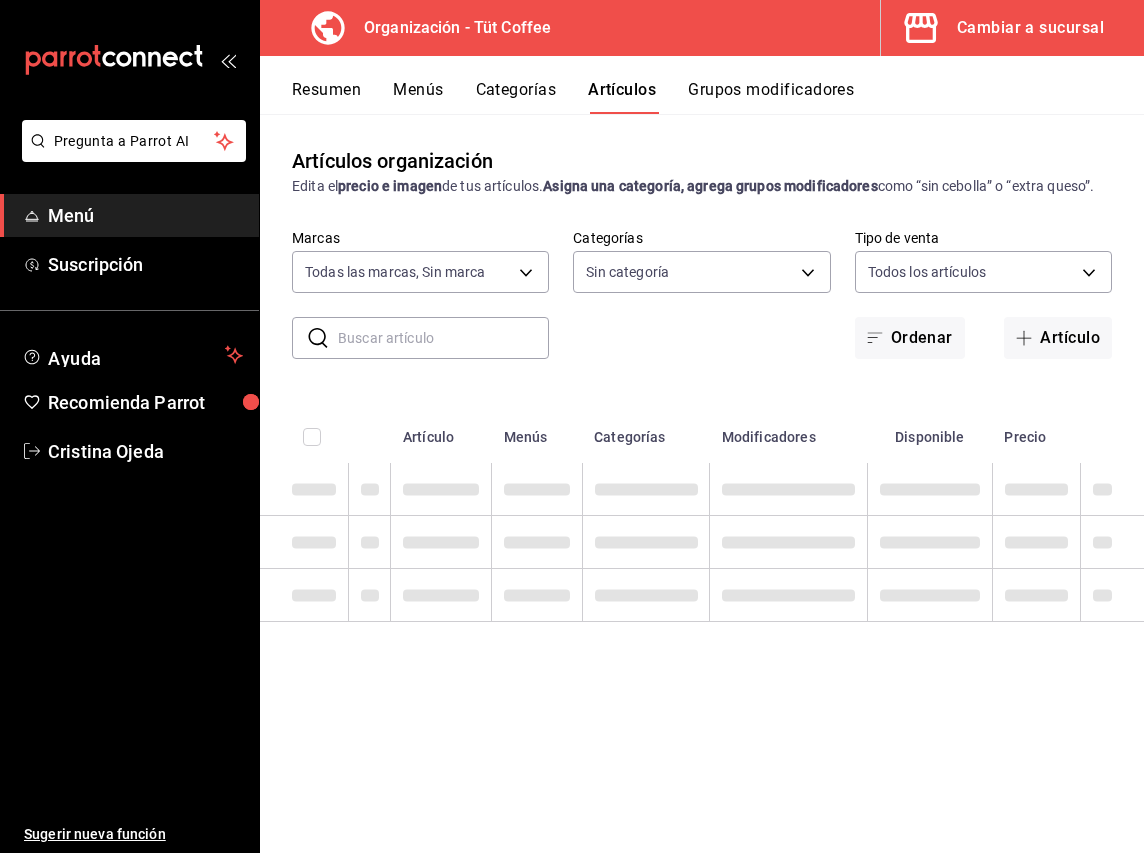 type on "52a9df34-5940-42d4-ab25-b17d79a0a808,9e8964d6-a453-4484-aab5-42f20070a9bf,91c4351c-dab4-469a-b4c2-cfc92b357833,a39efab6-7b69-4b7e-866b-d2b334d8c0ed" 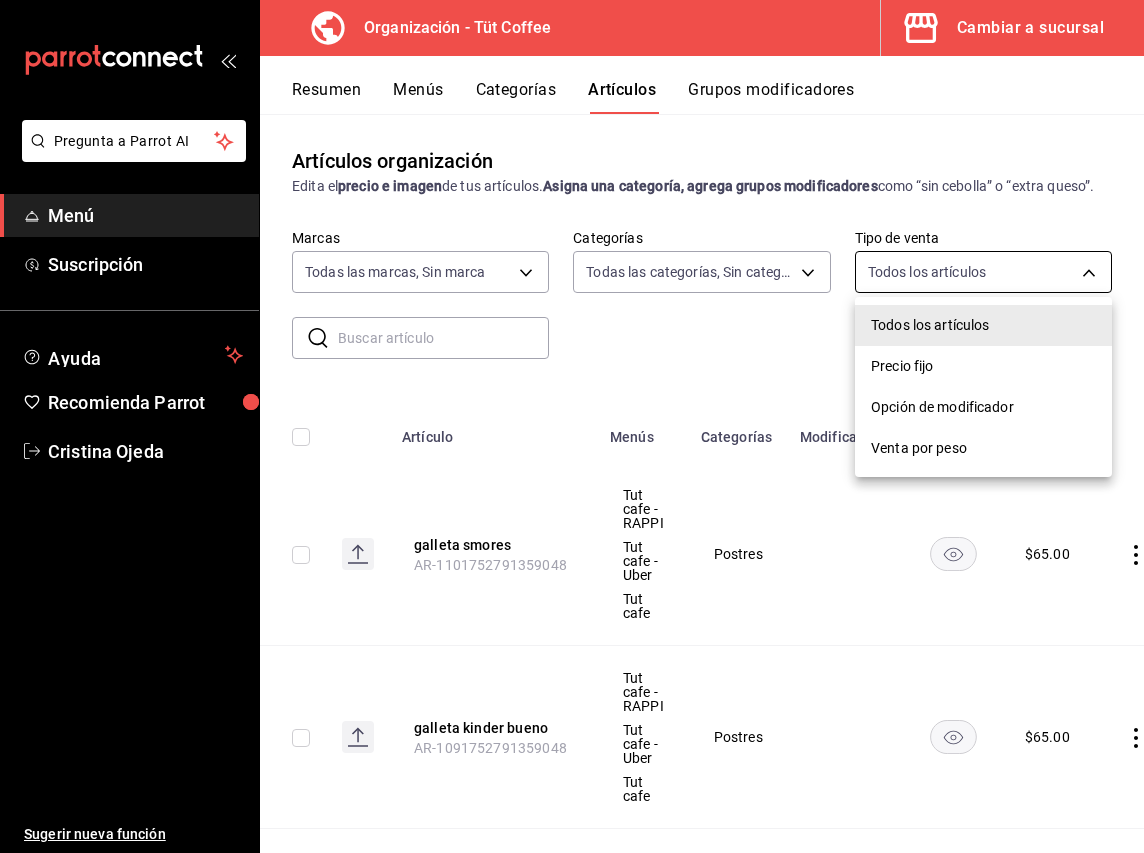 click on "Pregunta a Parrot AI Menú   Suscripción   Ayuda Recomienda Parrot   [FIRST] [LAST]   Sugerir nueva función   Organización - Tüt Coffee Cambiar a sucursal Resumen Menús Categorías Artículos Grupos modificadores Artículos organización Edita el  precio e imagen  de tus artículos.  Asigna una categoría, agrega grupos modificadores  como “sin cebolla” o “extra queso”. ​ ​ Marcas Todas las marcas, Sin marca [UUID] Categorías Todas las categorías, Sin categoría [UUID],[UUID],[UUID],[UUID] Tipo de venta Todos los artículos ALL Ordenar Artículo Artículo Menús Categorías Modificadores Disponible Precio galleta smores AR-[NUMBER] Tut cafe - RAPPI Tut cafe - Uber Tut cafe Postres $ 65.00 galleta kinder bueno AR-[NUMBER] Tut cafe - RAPPI Tut cafe - Uber Tut cafe Postres $ 65.00 galleta lotus AR-[NUMBER] Tut cafe - RAPPI" at bounding box center [572, 426] 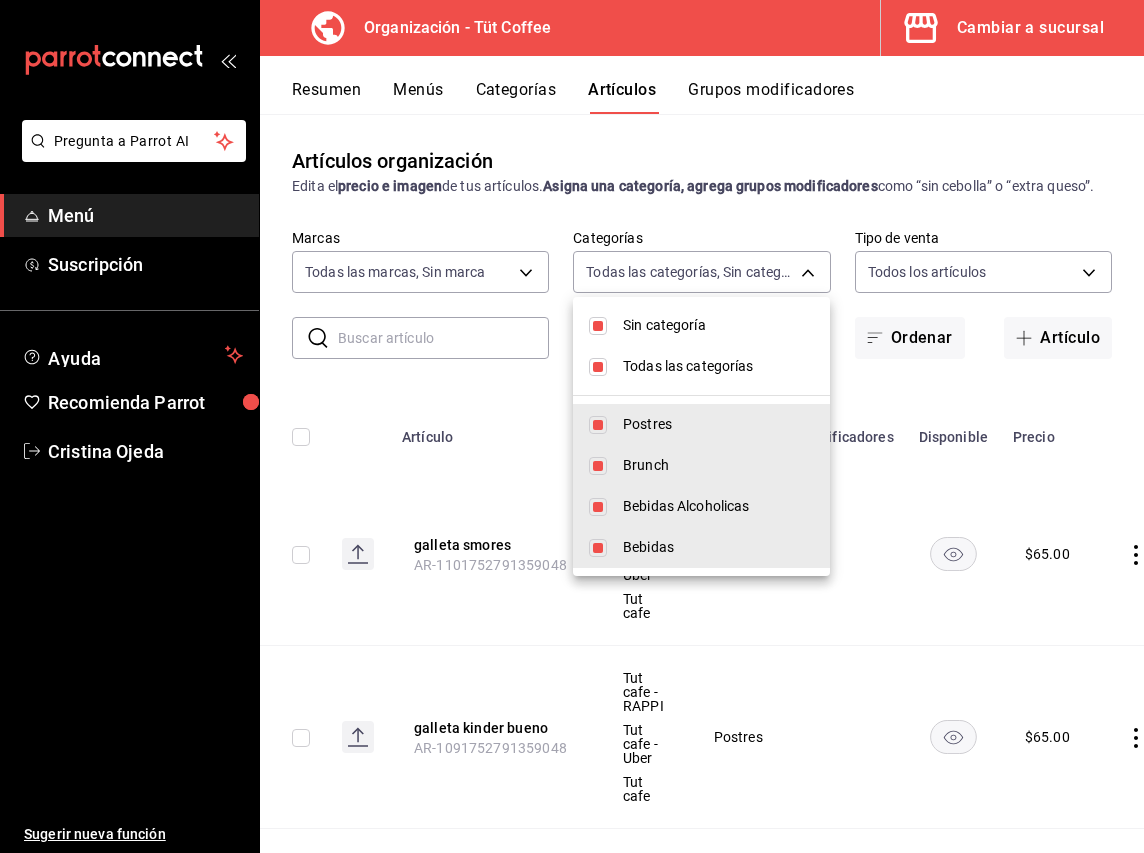 click on "Pregunta a Parrot AI Menú   Suscripción   Ayuda Recomienda Parrot   [FIRST] [LAST]   Sugerir nueva función   Organización - Tüt Coffee Cambiar a sucursal Resumen Menús Categorías Artículos Grupos modificadores Artículos organización Edita el  precio e imagen  de tus artículos.  Asigna una categoría, agrega grupos modificadores  como “sin cebolla” o “extra queso”. ​ ​ Marcas Todas las marcas, Sin marca [UUID] Categorías Todas las categorías, Sin categoría [UUID],[UUID],[UUID],[UUID] Tipo de venta Todos los artículos ALL Ordenar Artículo Artículo Menús Categorías Modificadores Disponible Precio galleta smores AR-[NUMBER] Tut cafe - RAPPI Tut cafe - Uber Tut cafe Postres $ 65.00 galleta kinder bueno AR-[NUMBER] Tut cafe - RAPPI Tut cafe - Uber Tut cafe Postres $ 65.00 galleta lotus AR-[NUMBER] Tut cafe - RAPPI" at bounding box center [572, 426] 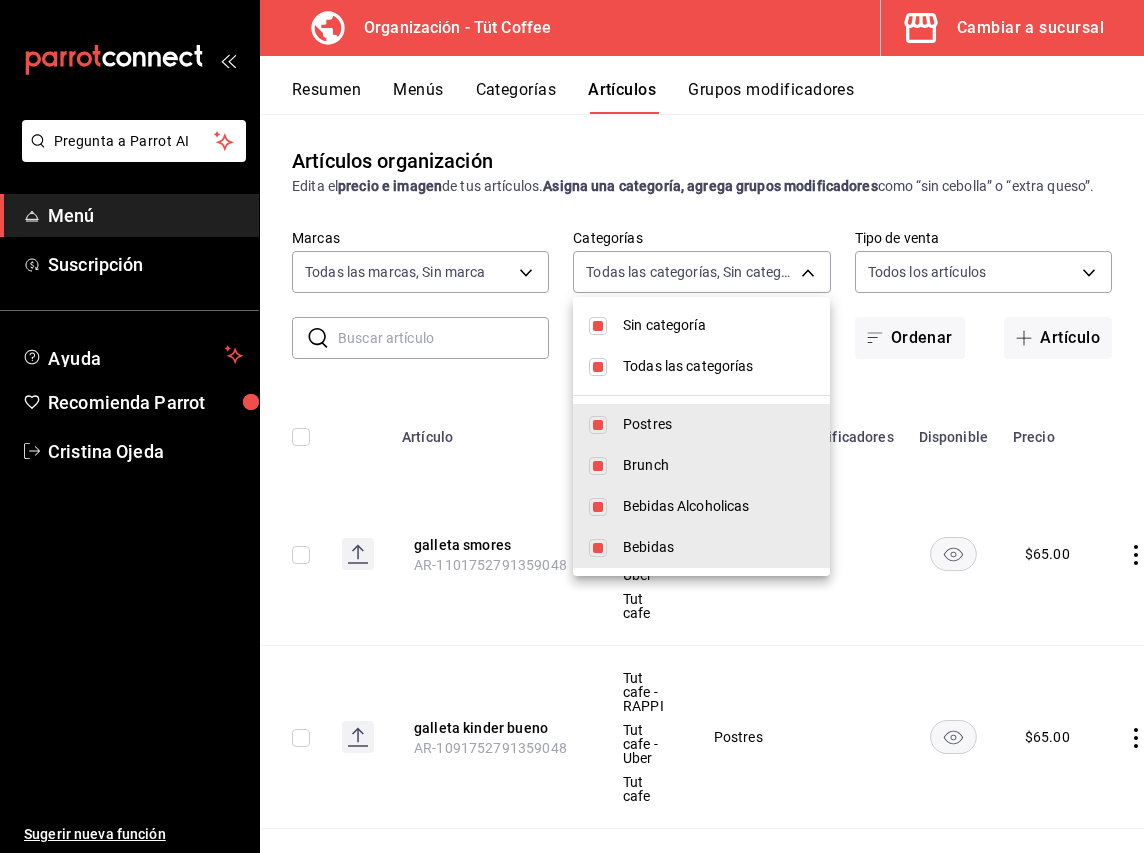 click at bounding box center [598, 466] 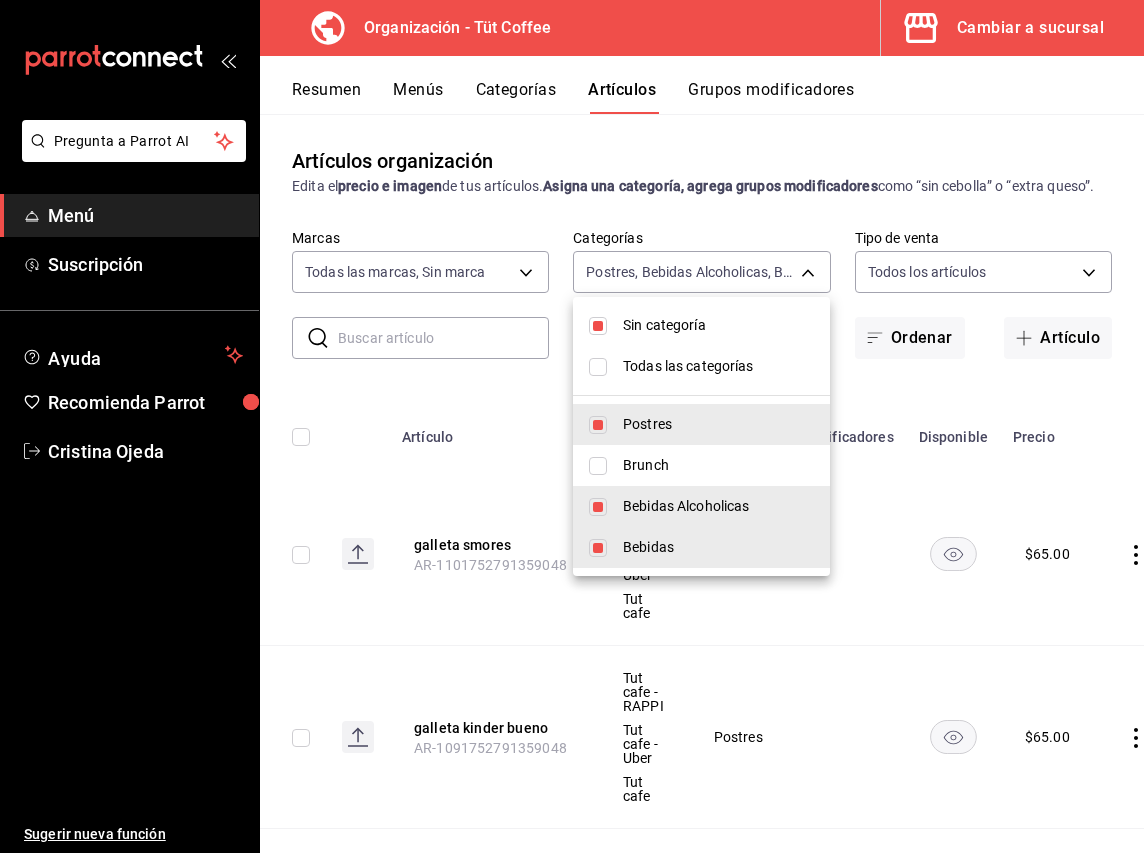 click at bounding box center (598, 425) 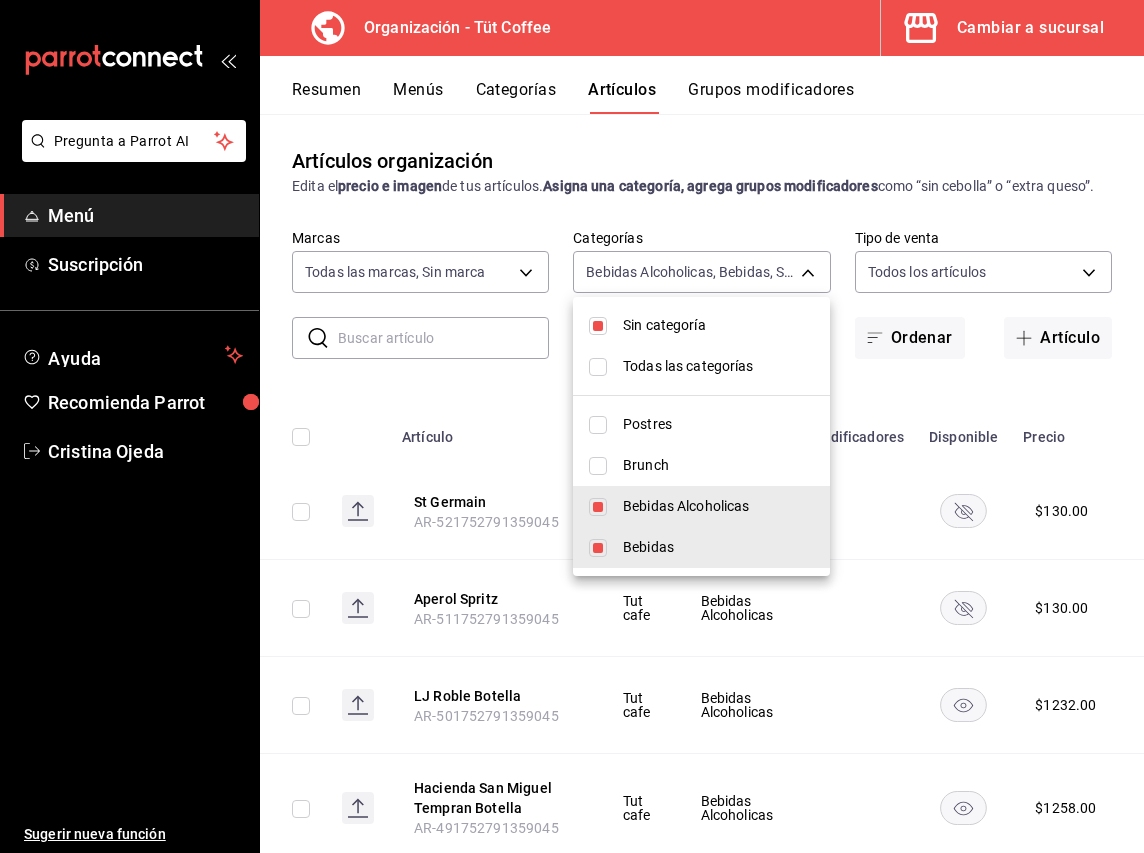 click at bounding box center [598, 507] 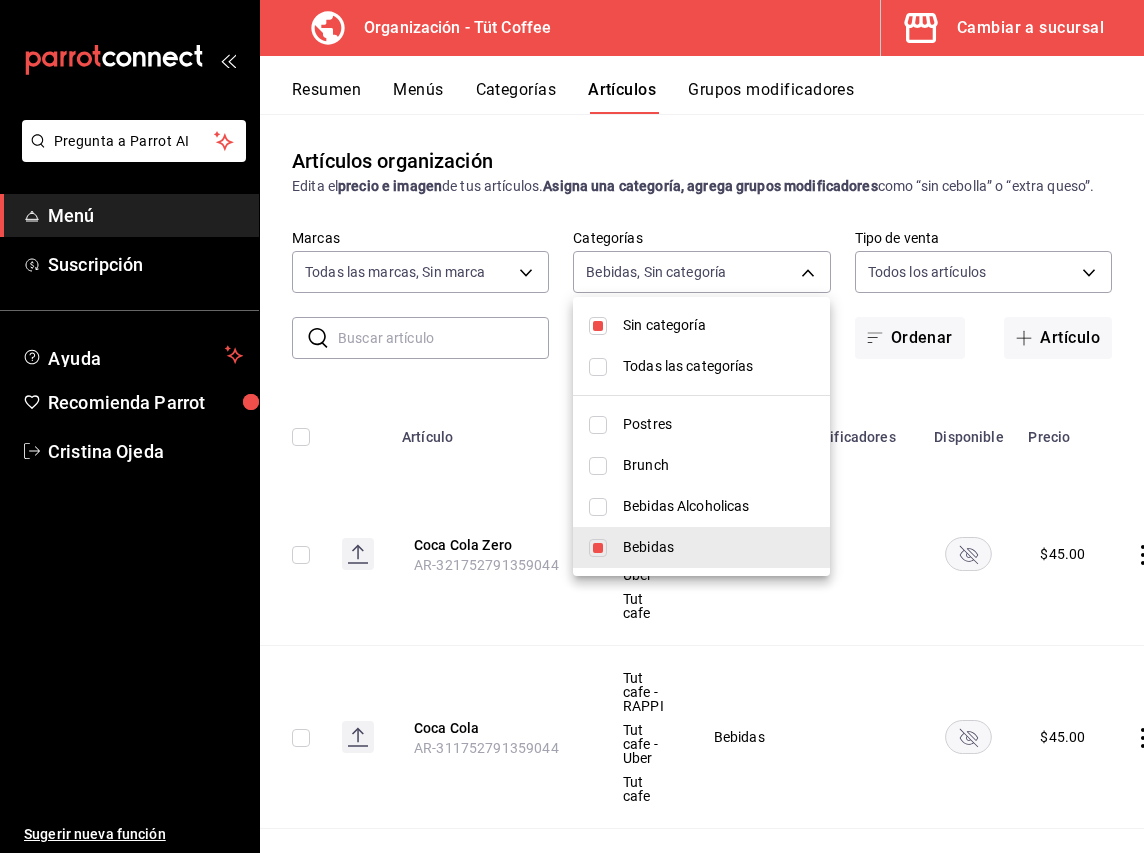 click at bounding box center (572, 426) 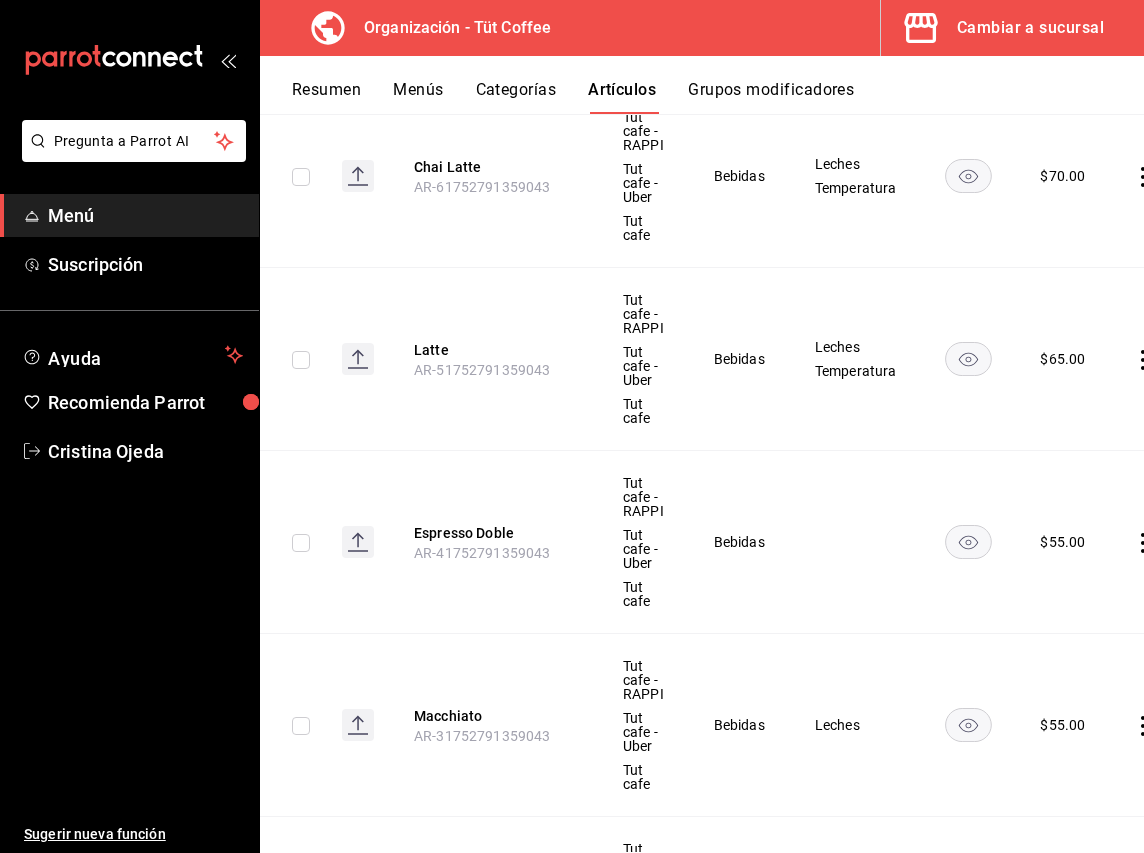 scroll, scrollTop: 5121, scrollLeft: 0, axis: vertical 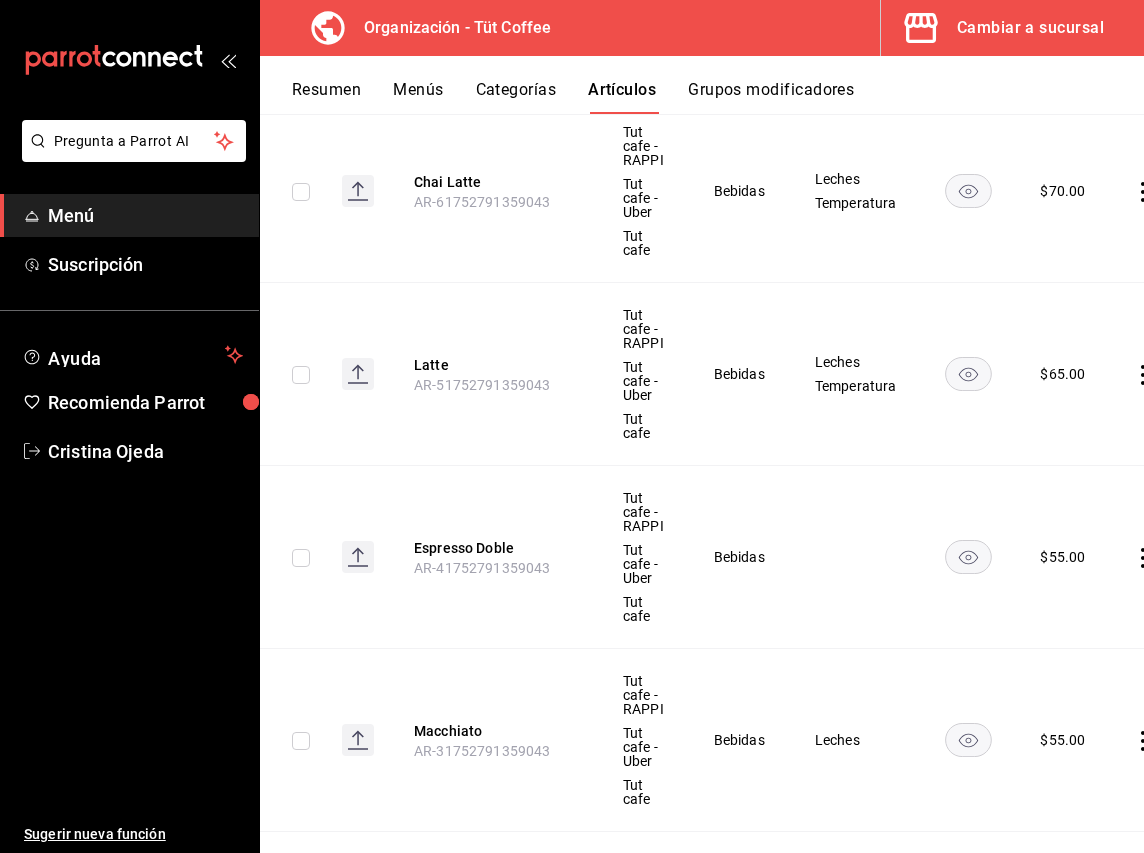 click 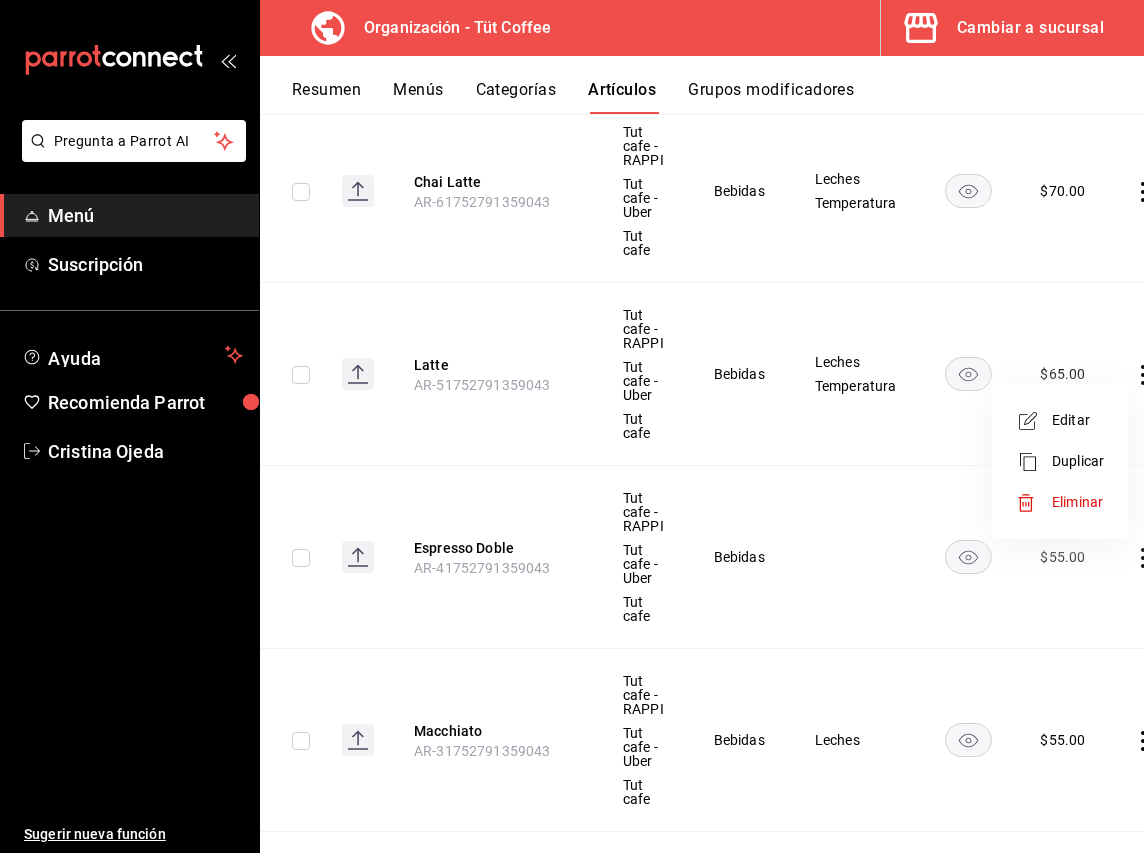 click on "Editar" at bounding box center [1078, 420] 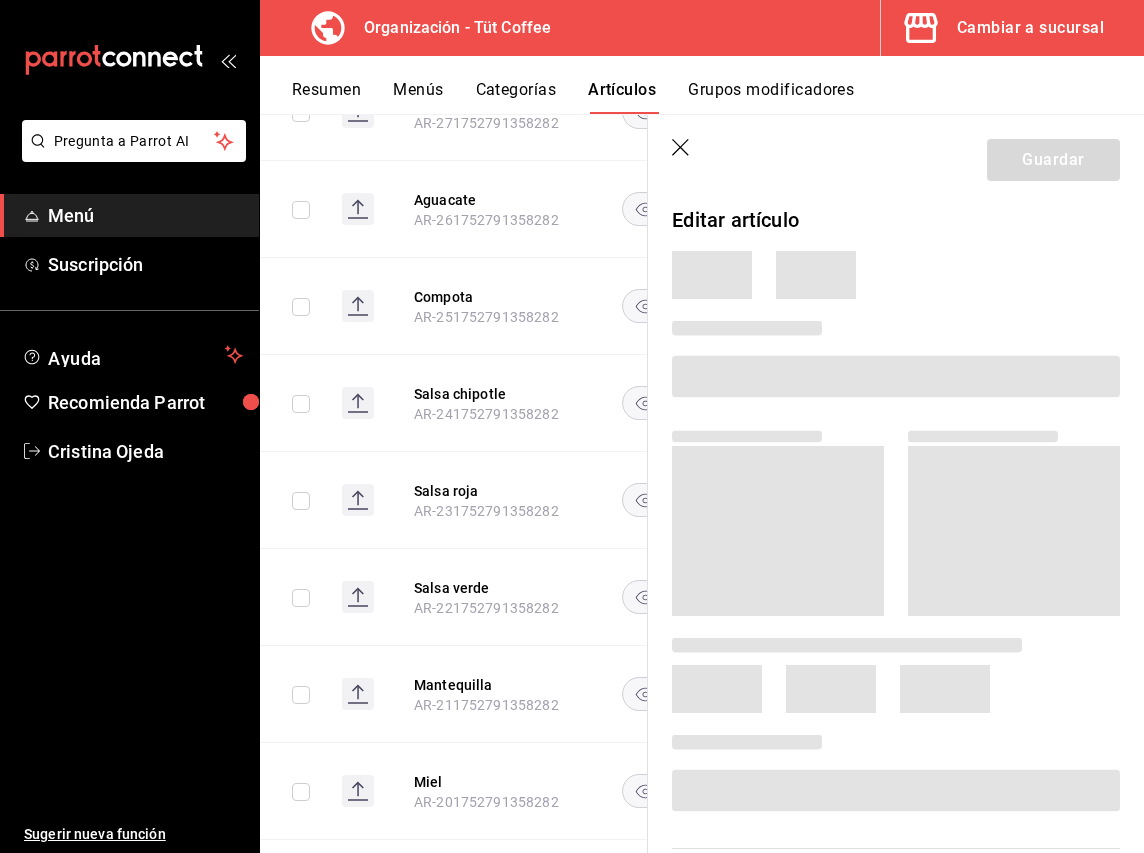 scroll, scrollTop: 2854, scrollLeft: 0, axis: vertical 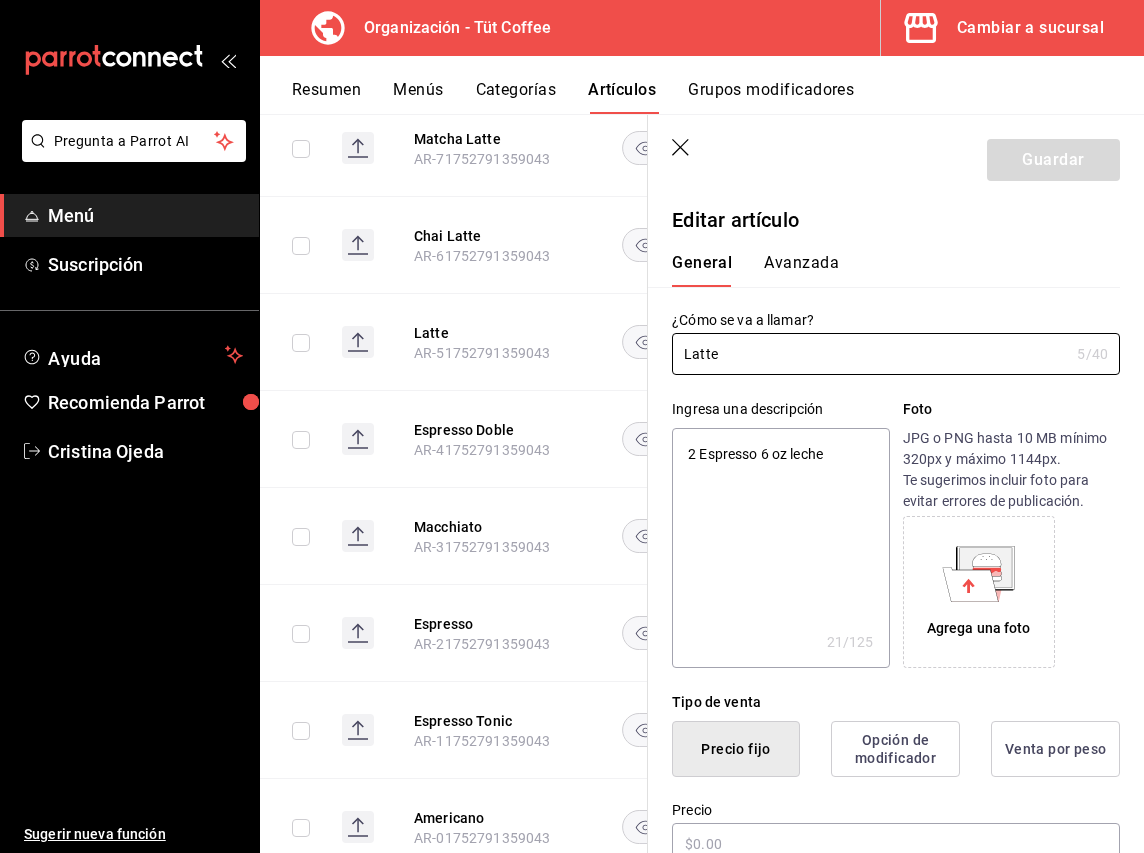 type on "x" 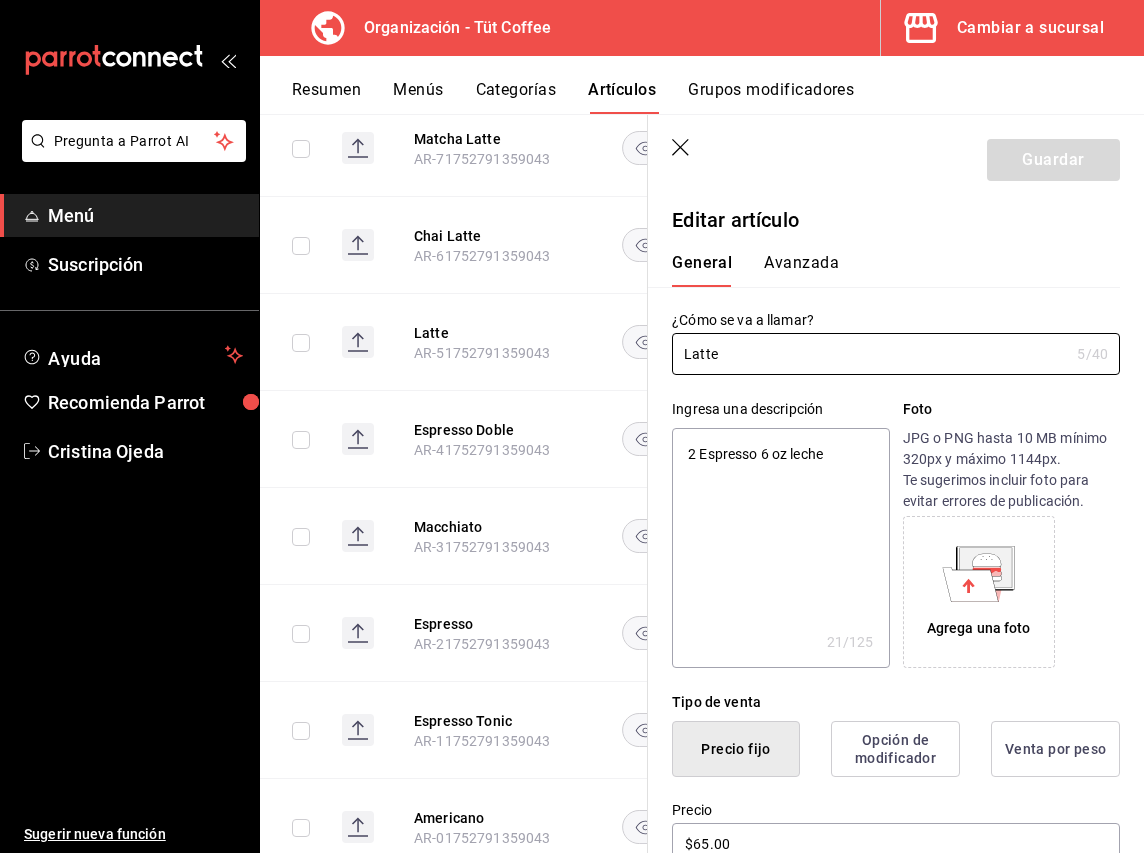 drag, startPoint x: 679, startPoint y: 149, endPoint x: 943, endPoint y: 288, distance: 298.35718 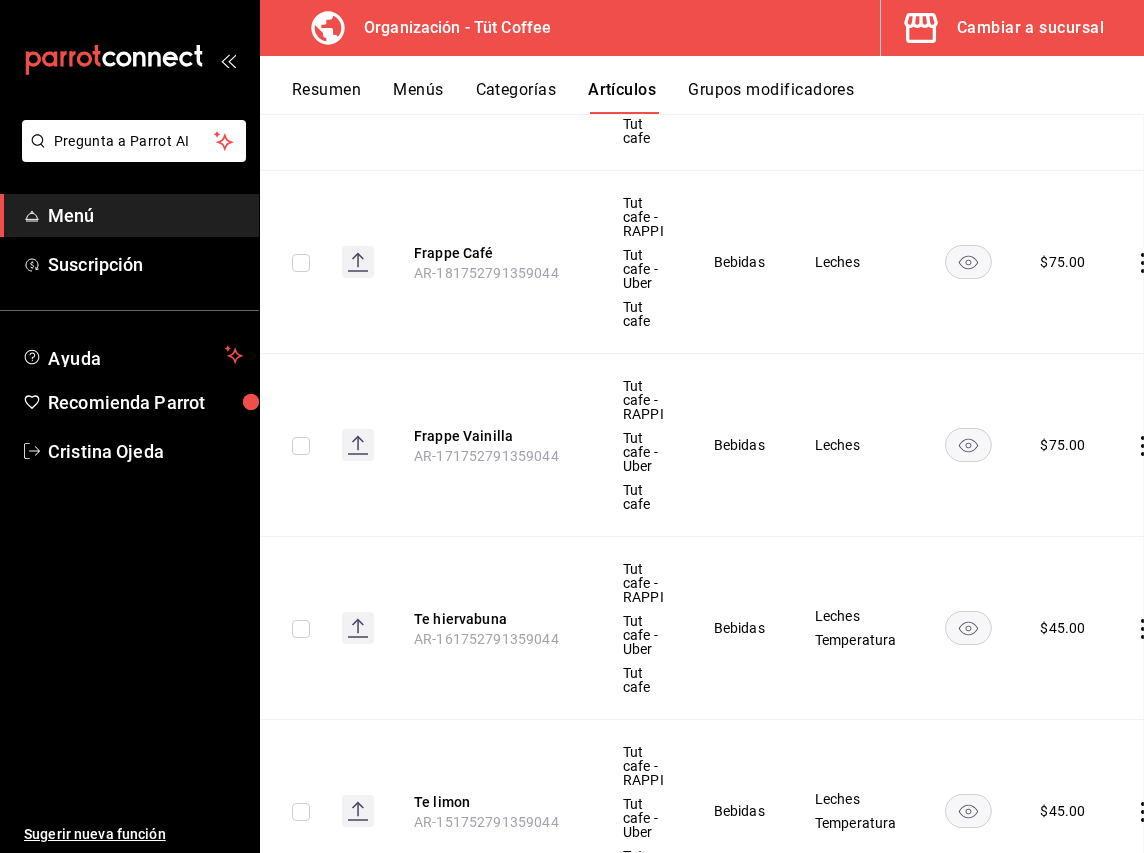 scroll, scrollTop: 5035, scrollLeft: 0, axis: vertical 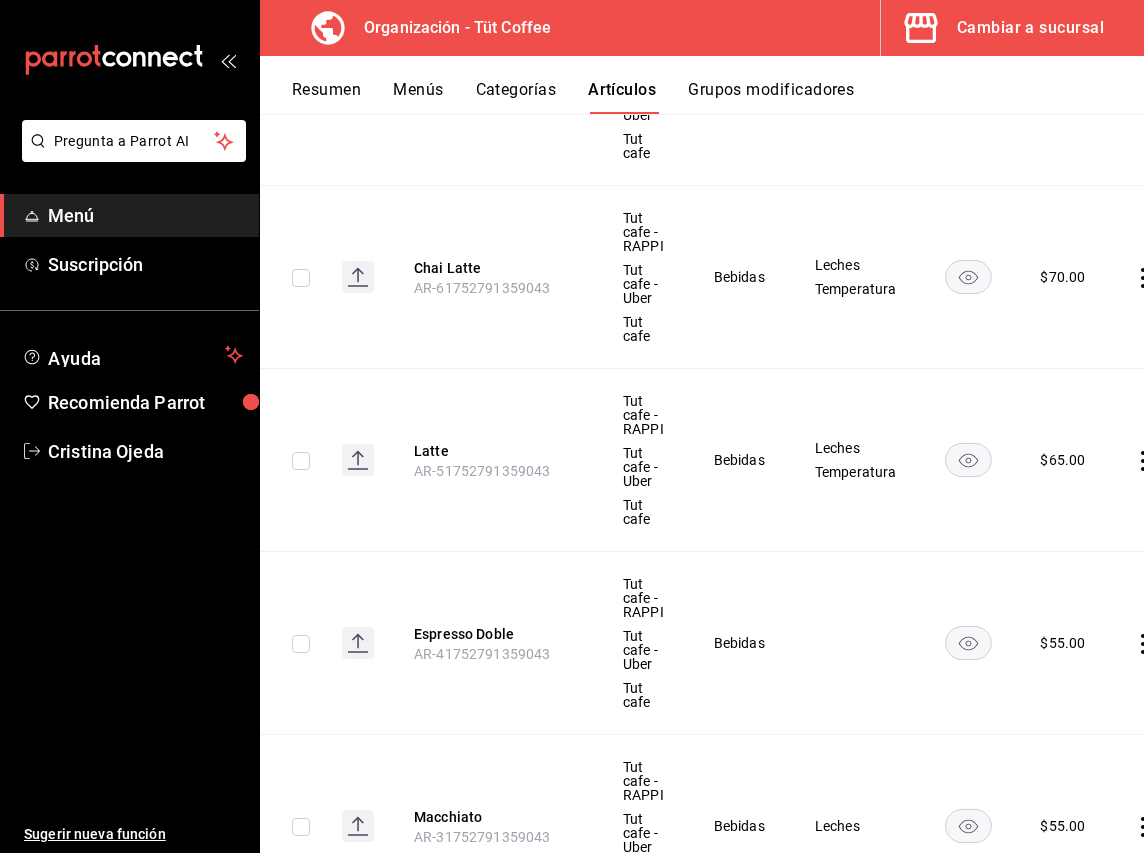 click 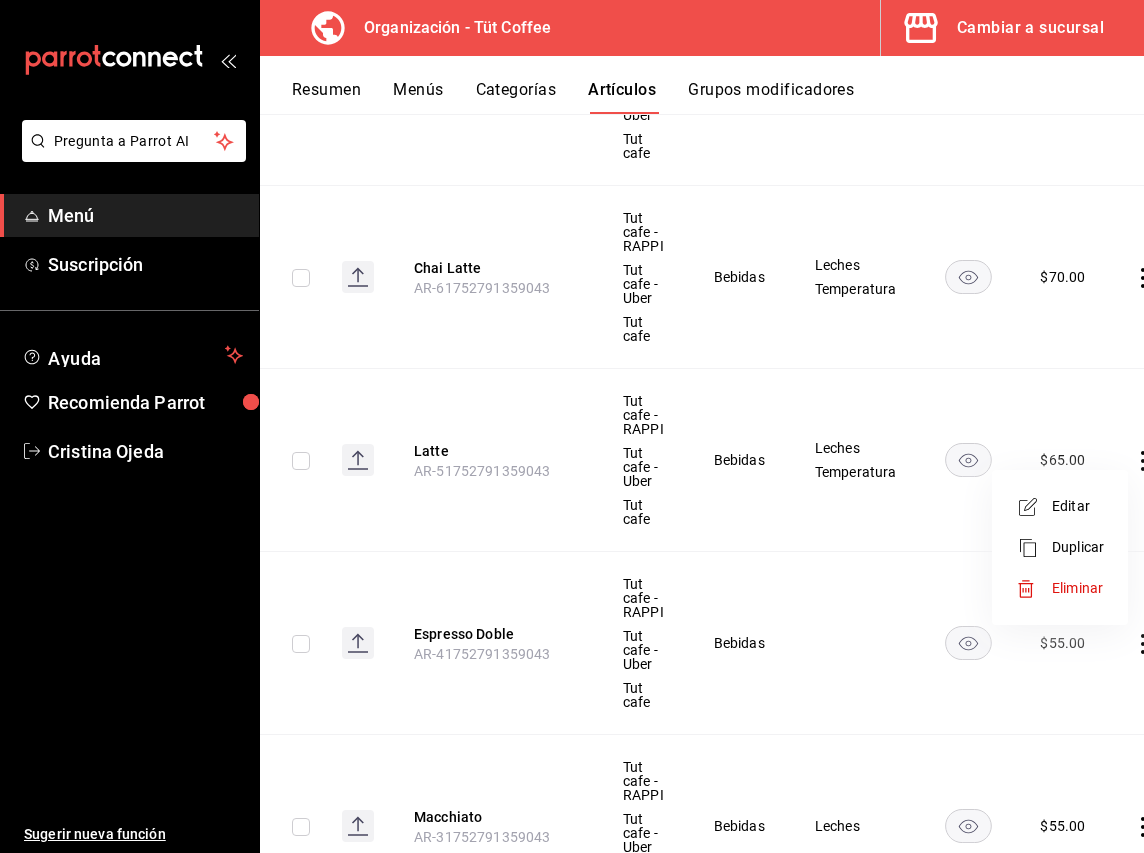 click on "Duplicar" at bounding box center [1078, 547] 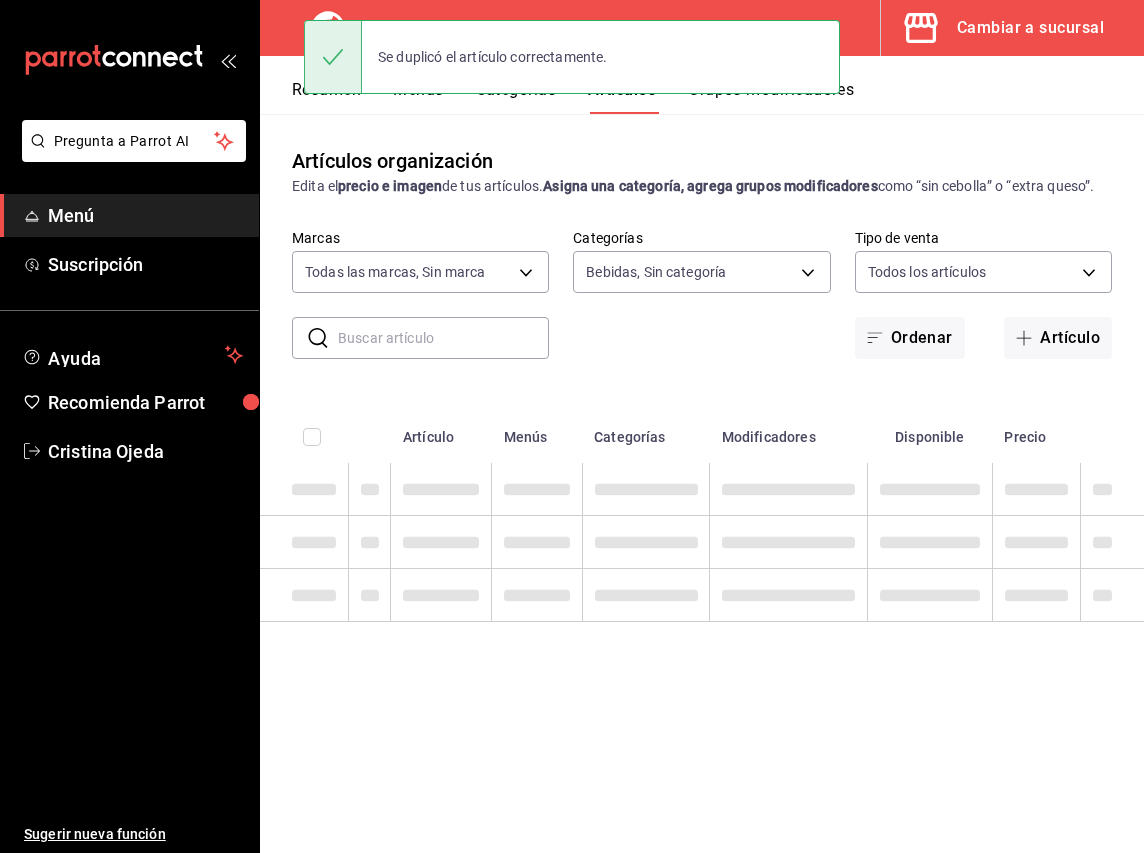 scroll, scrollTop: 0, scrollLeft: 0, axis: both 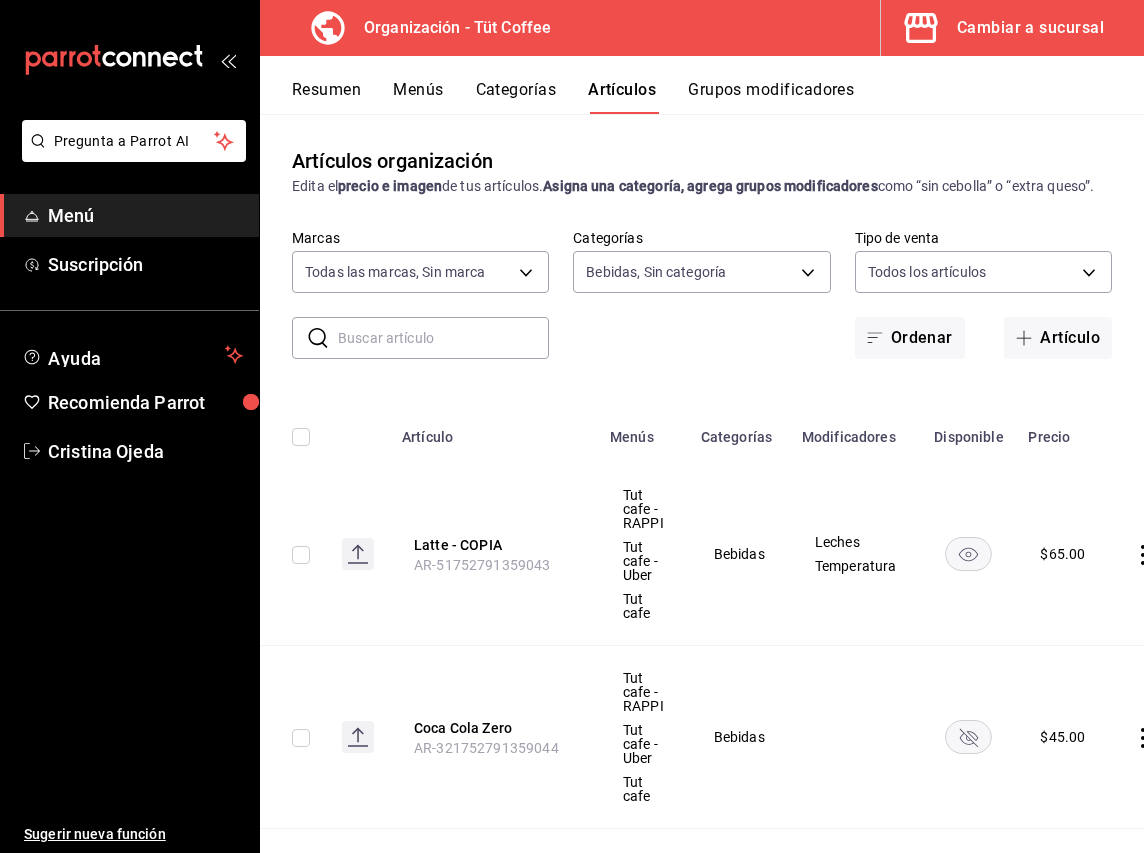 click 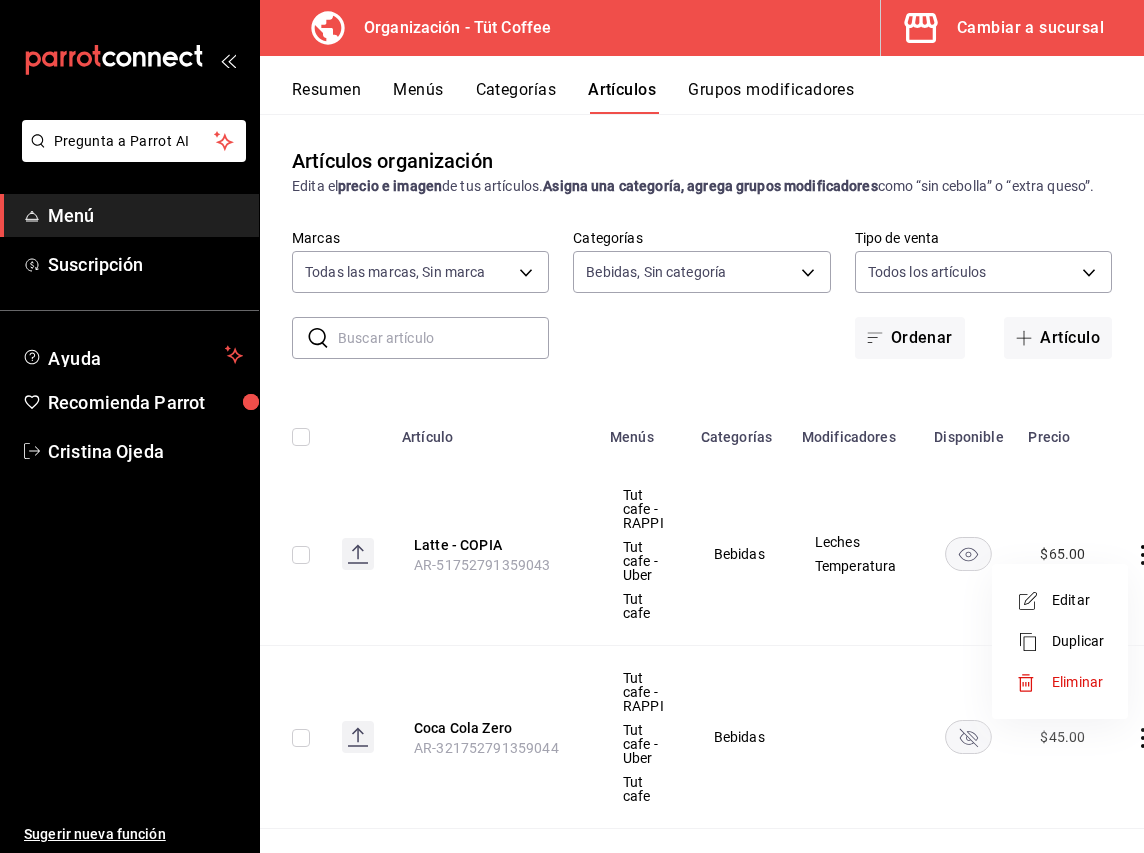 click on "Editar" at bounding box center (1078, 600) 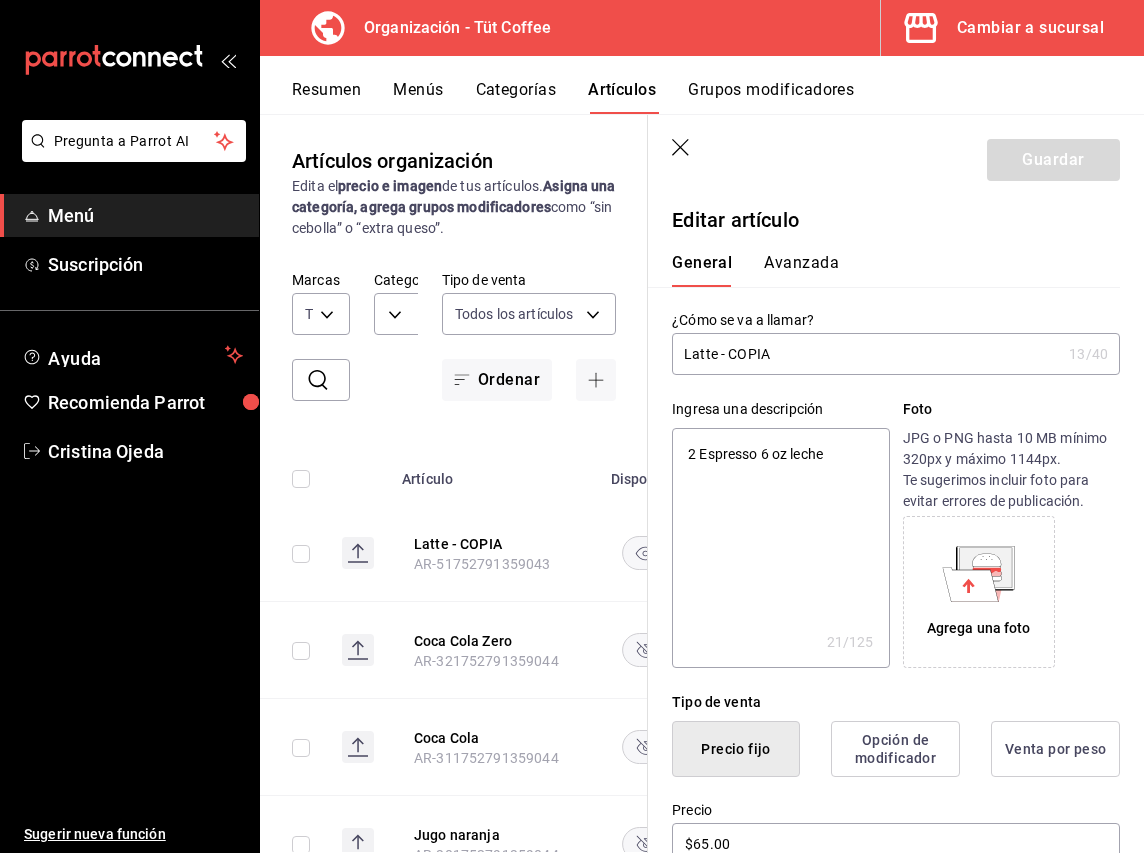drag, startPoint x: 773, startPoint y: 357, endPoint x: 685, endPoint y: 358, distance: 88.005684 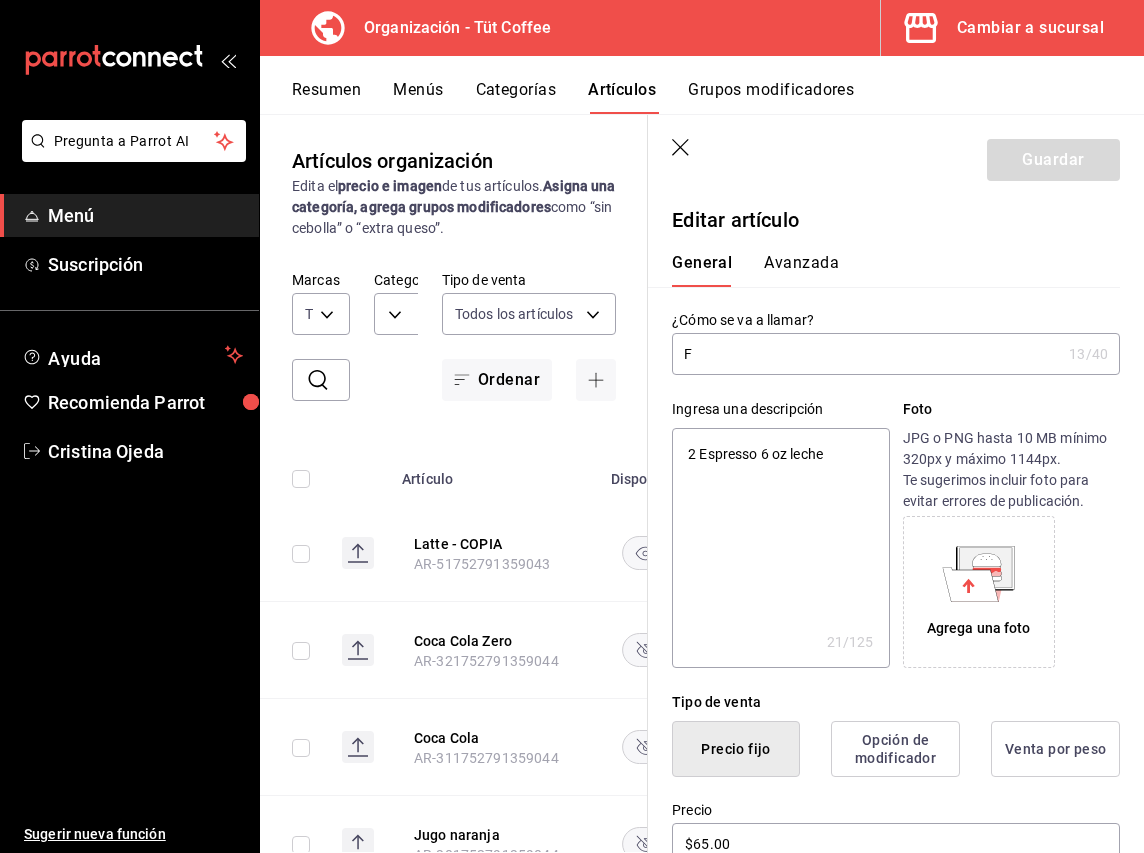 type on "x" 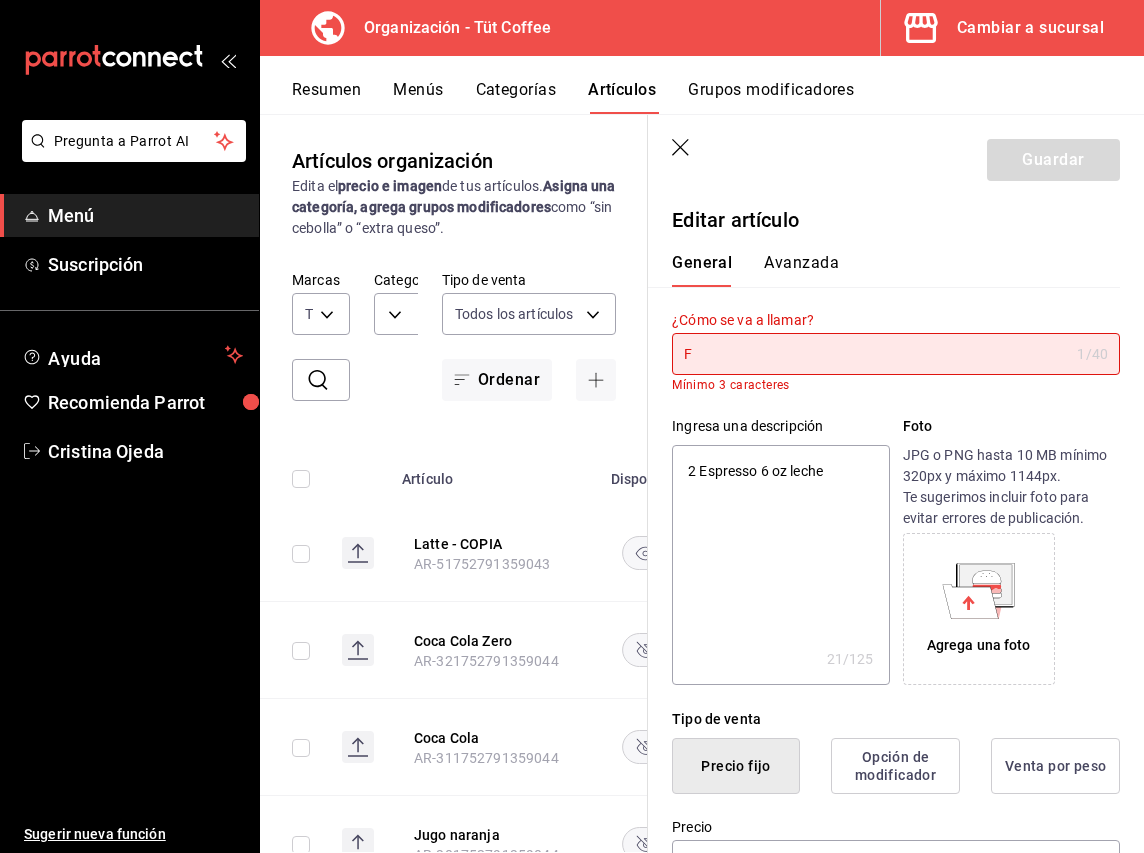 type on "Fl" 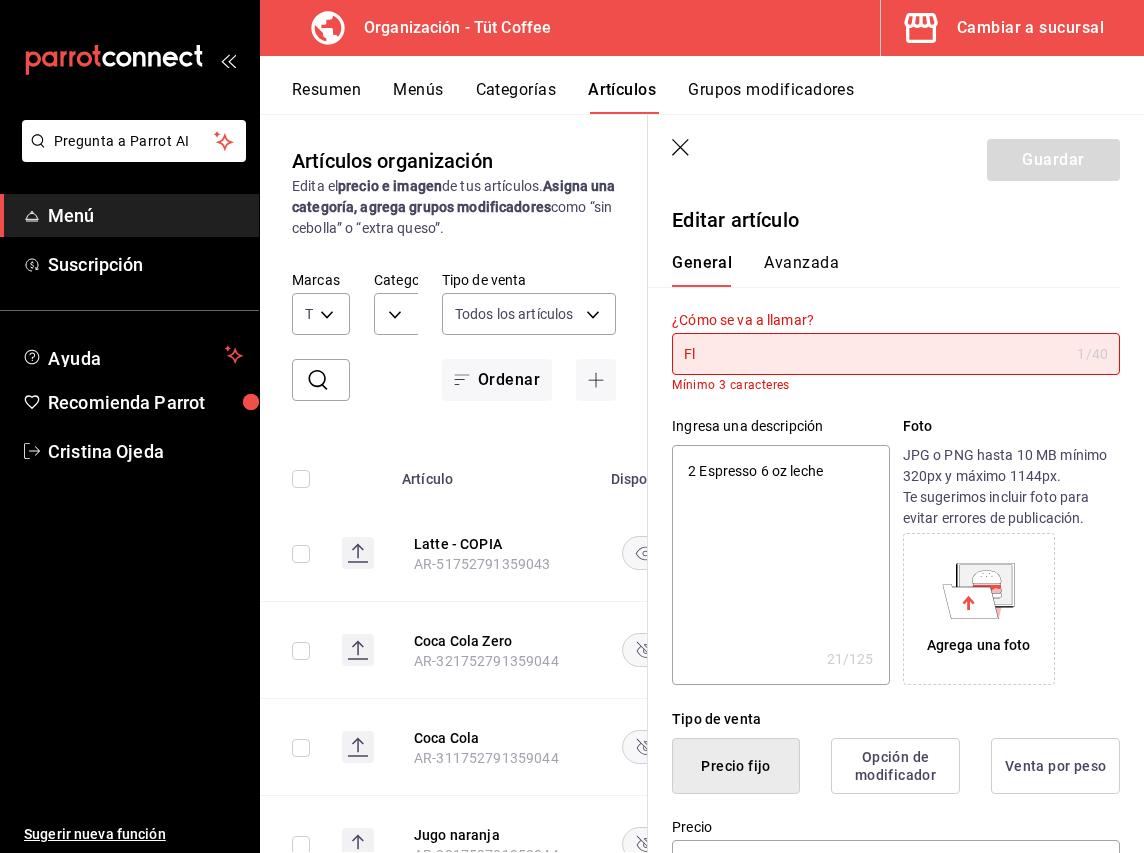 type on "Fla" 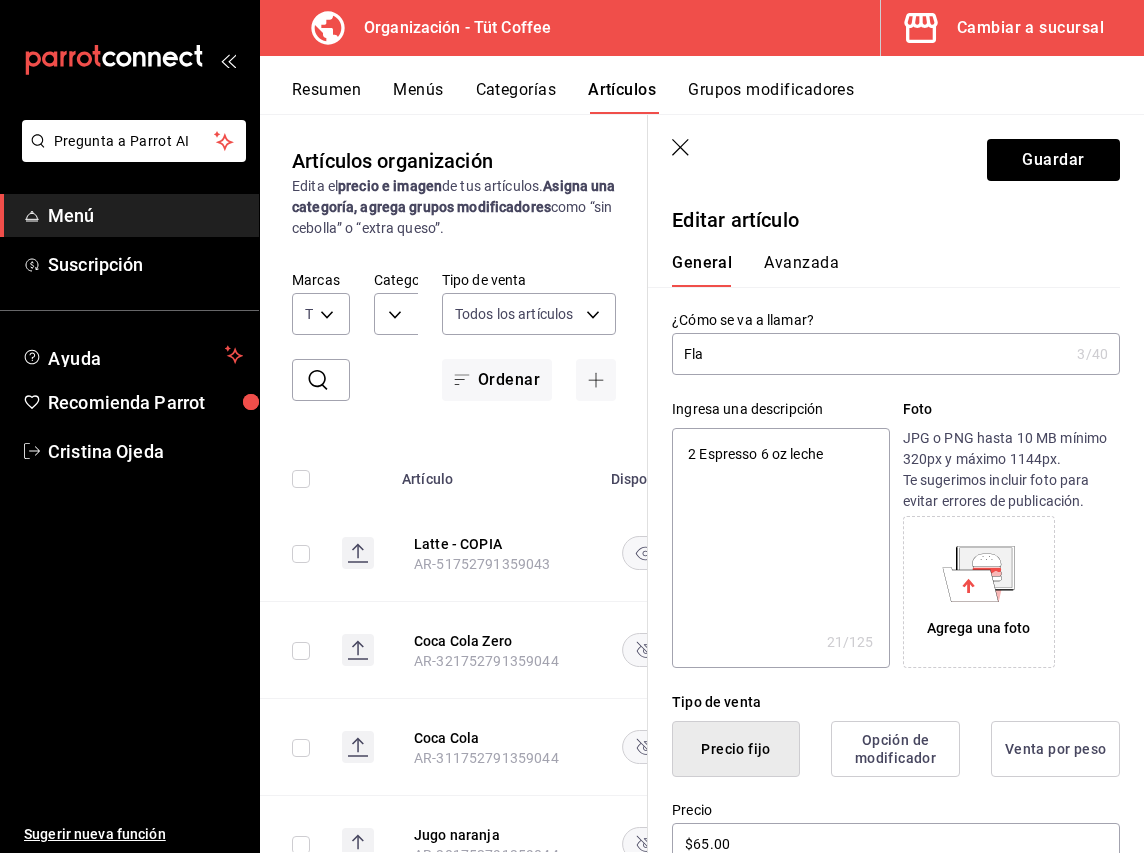type on "Flat" 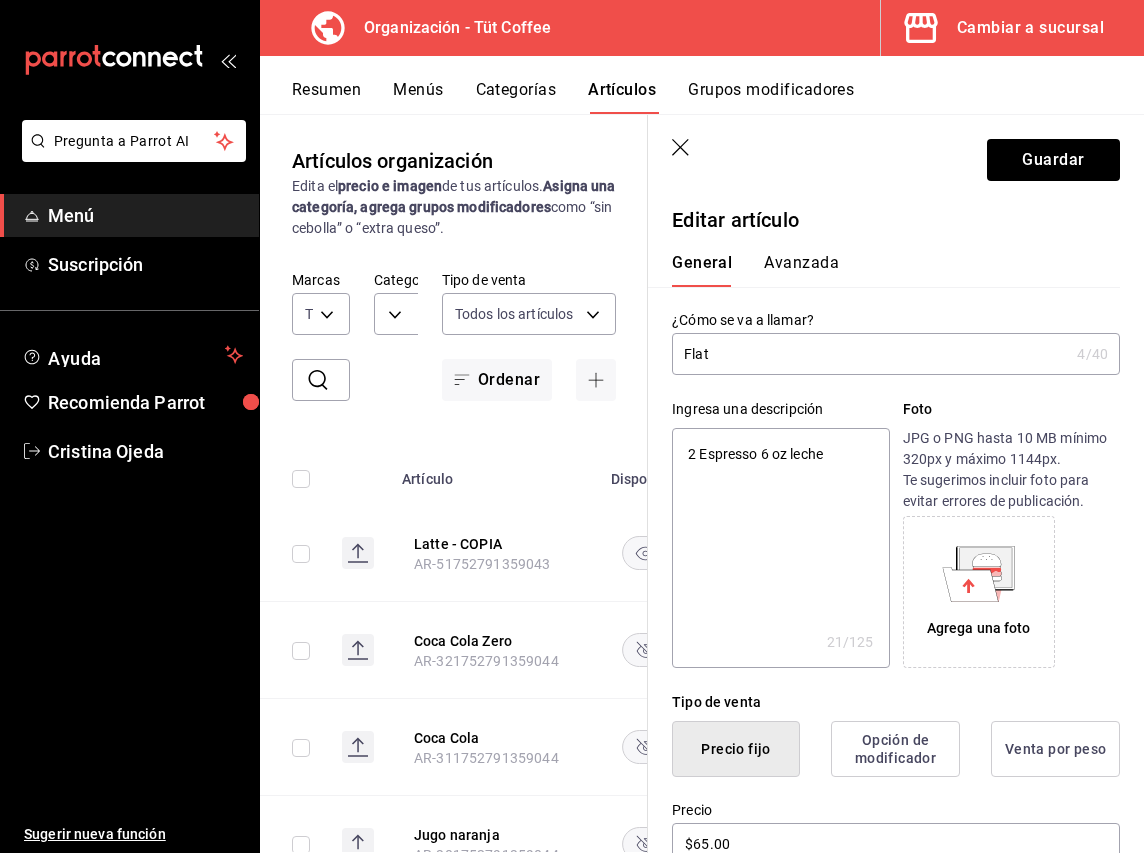 type on "Flat" 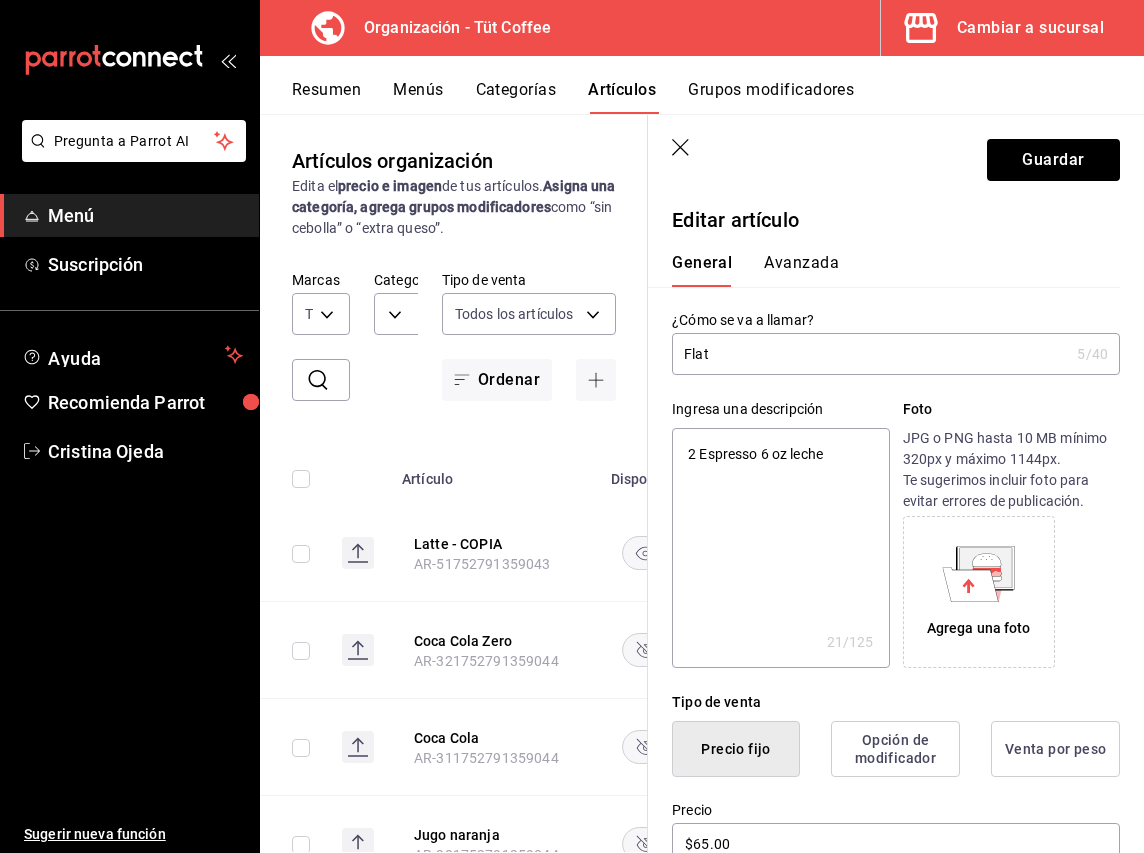 type on "Flat W" 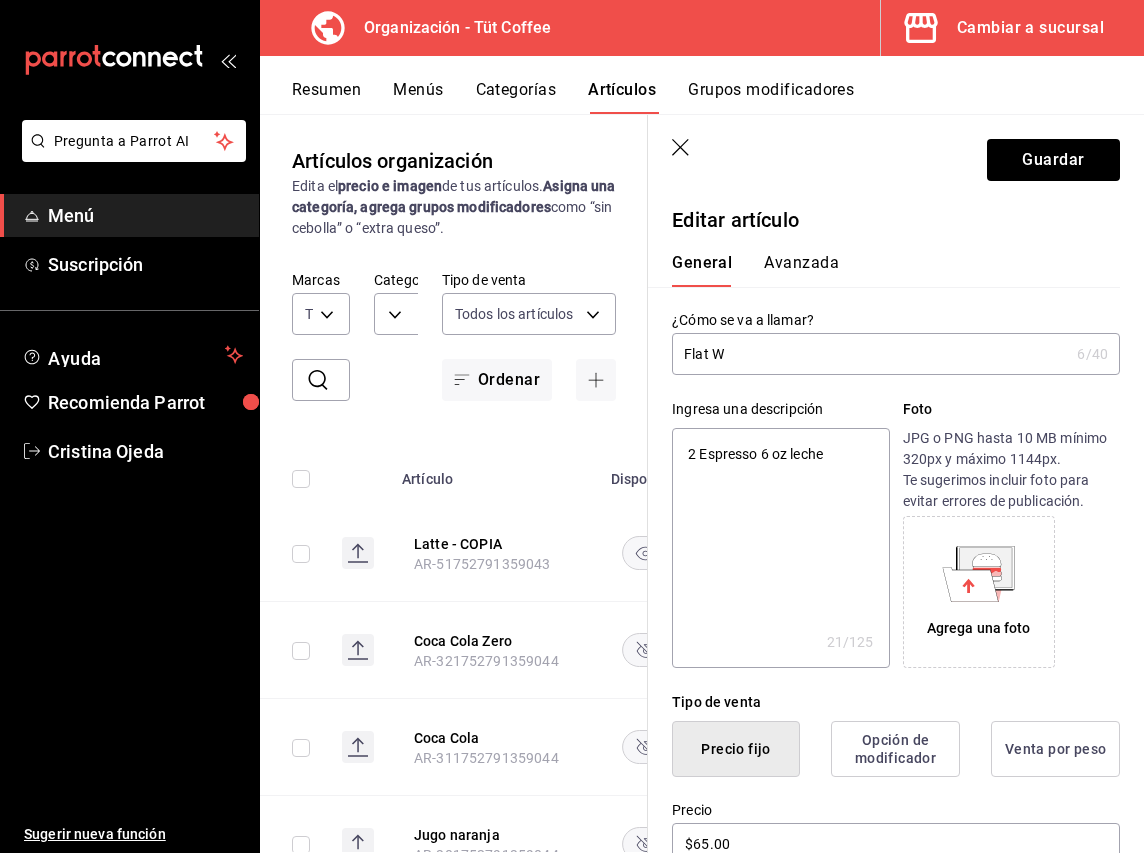 type on "Flat WH" 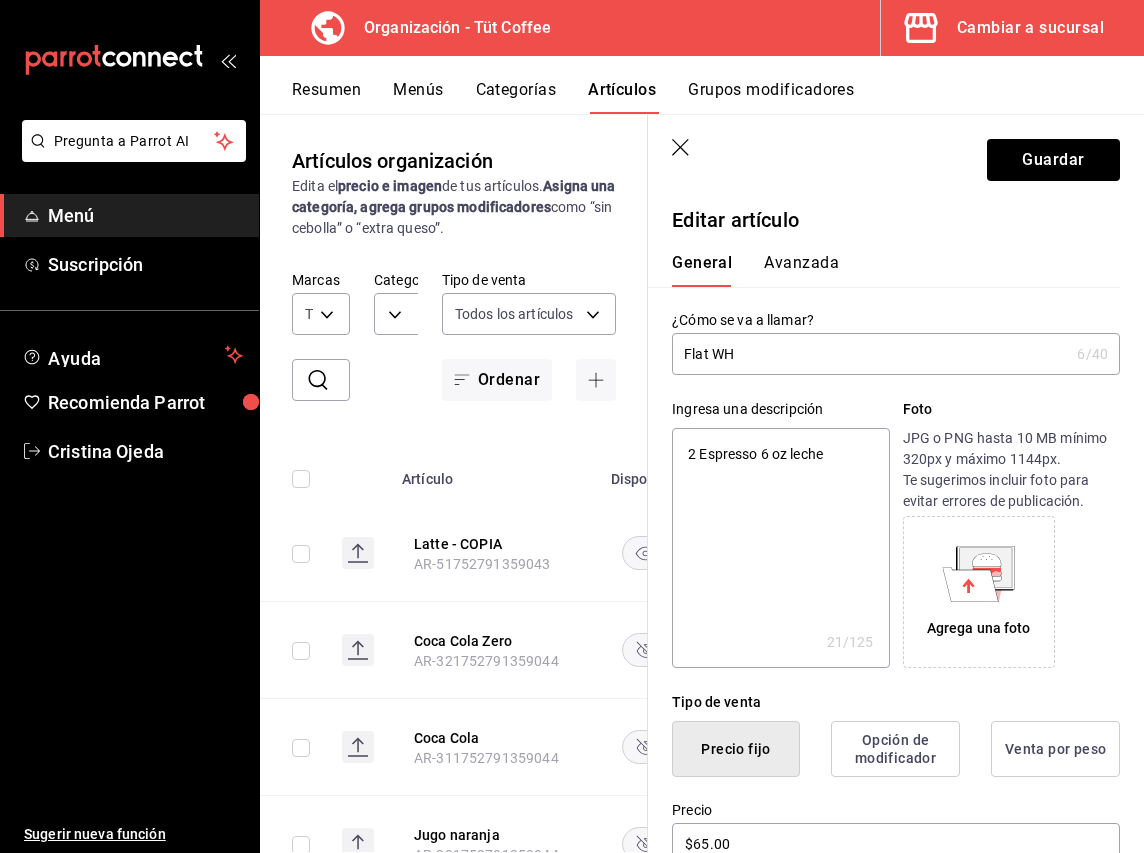type on "x" 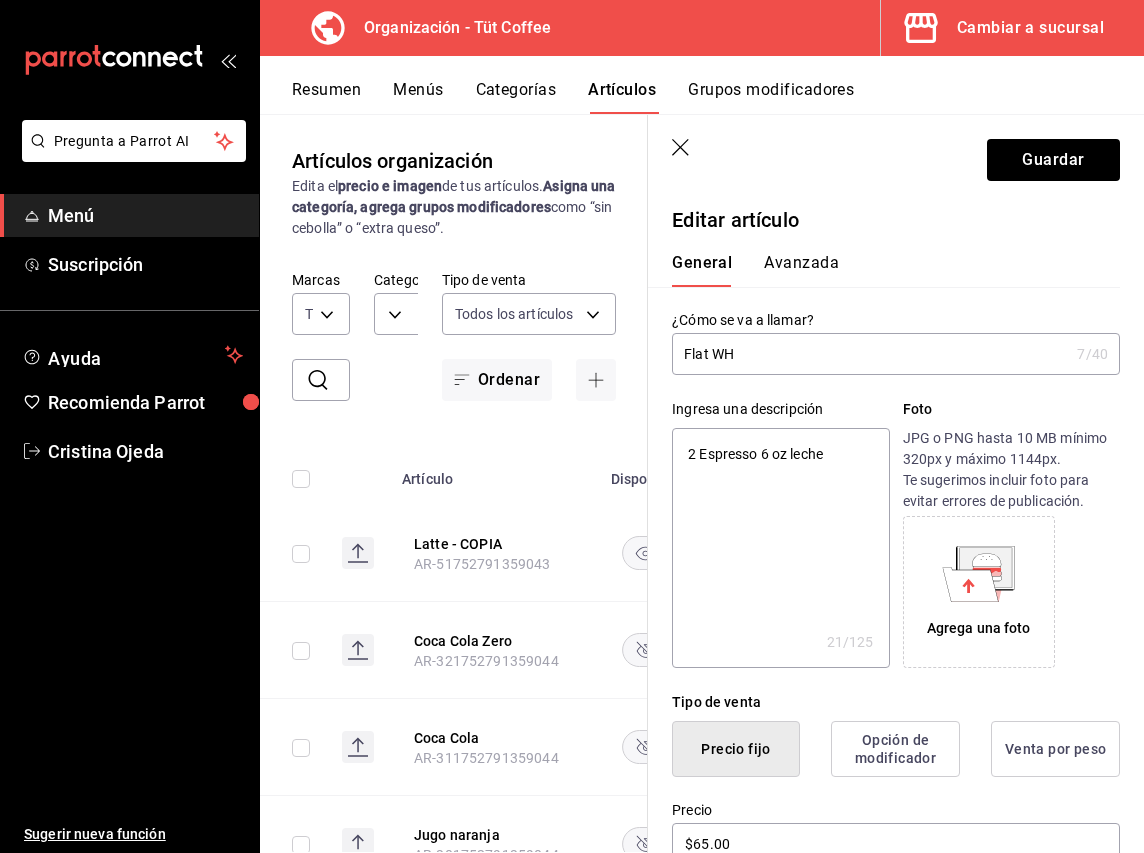 type on "Flat WHi" 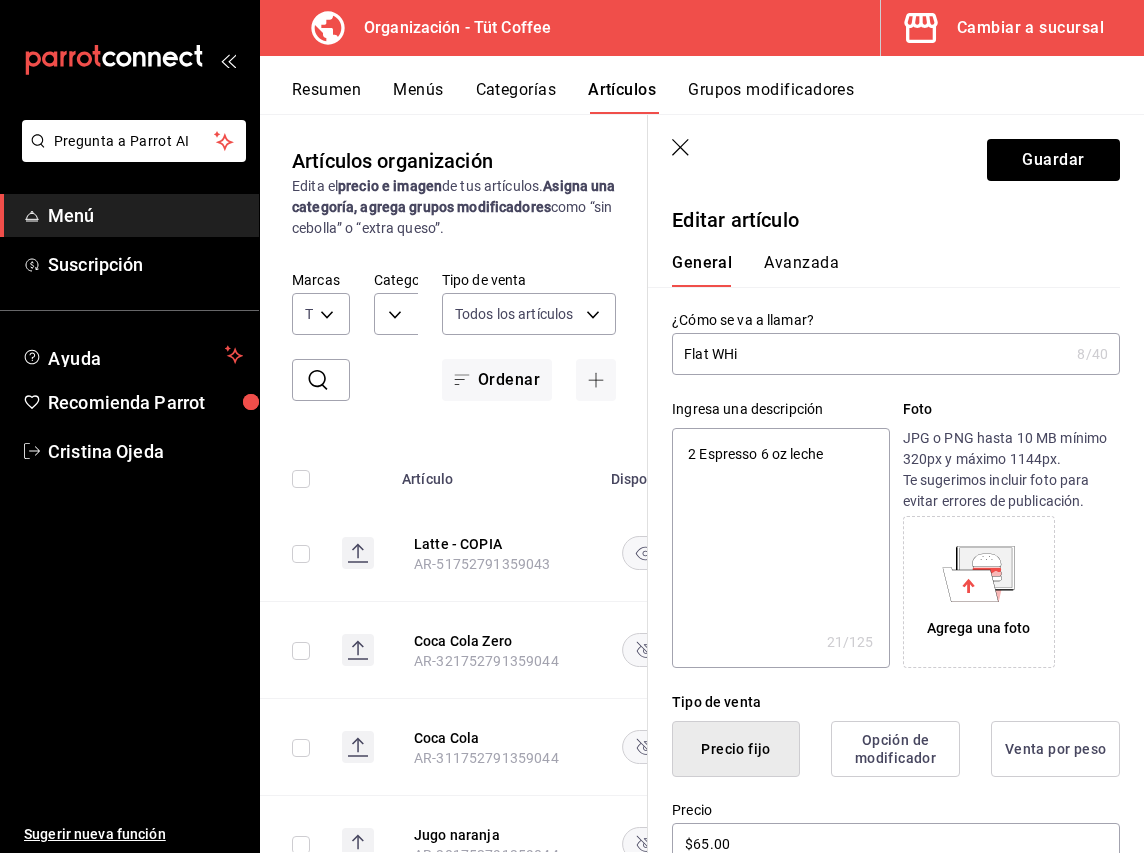 type on "Flat WHit" 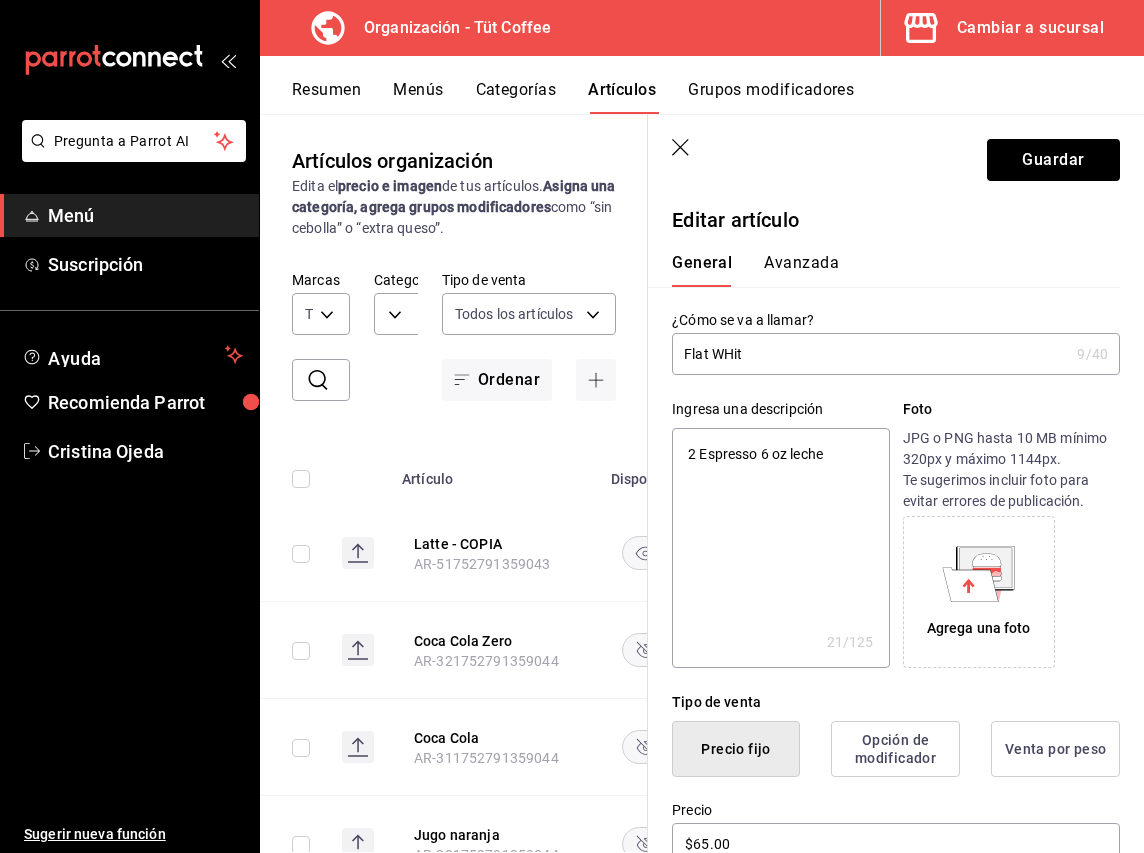 type on "Flat WHite" 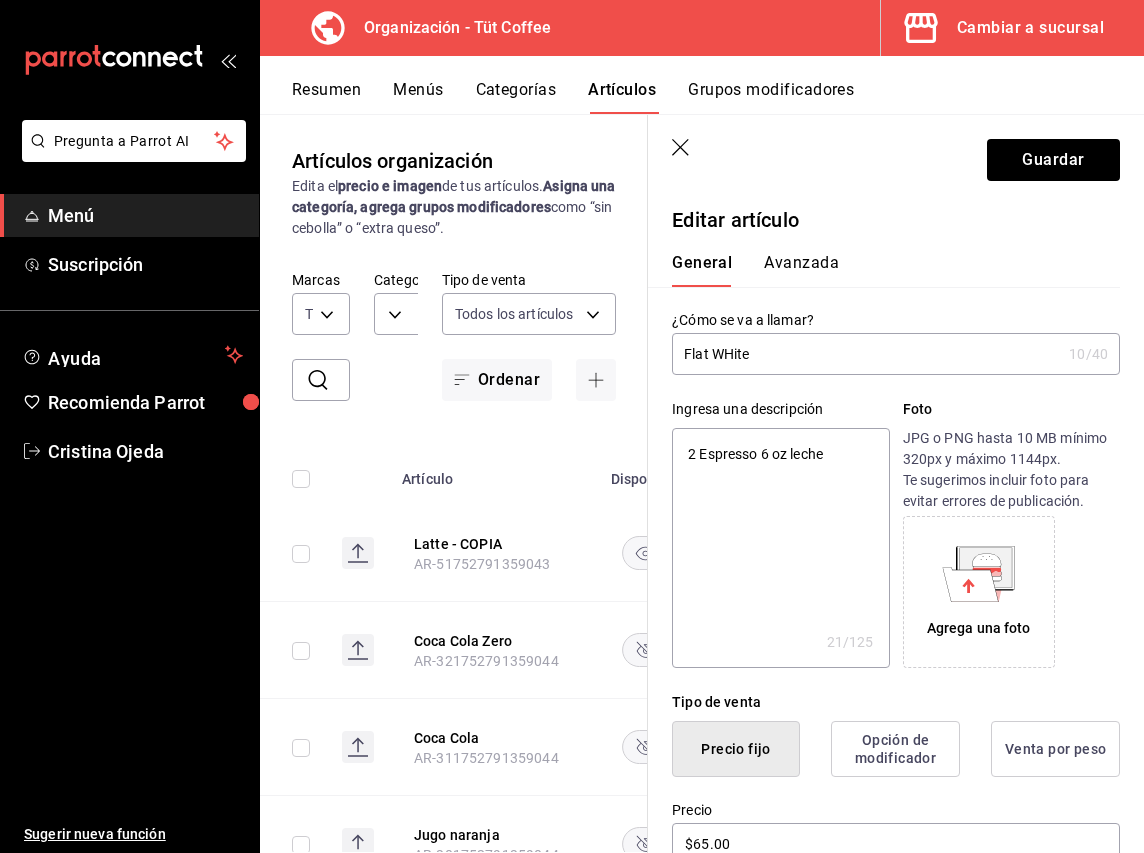 click on "Flat WHite" at bounding box center [866, 354] 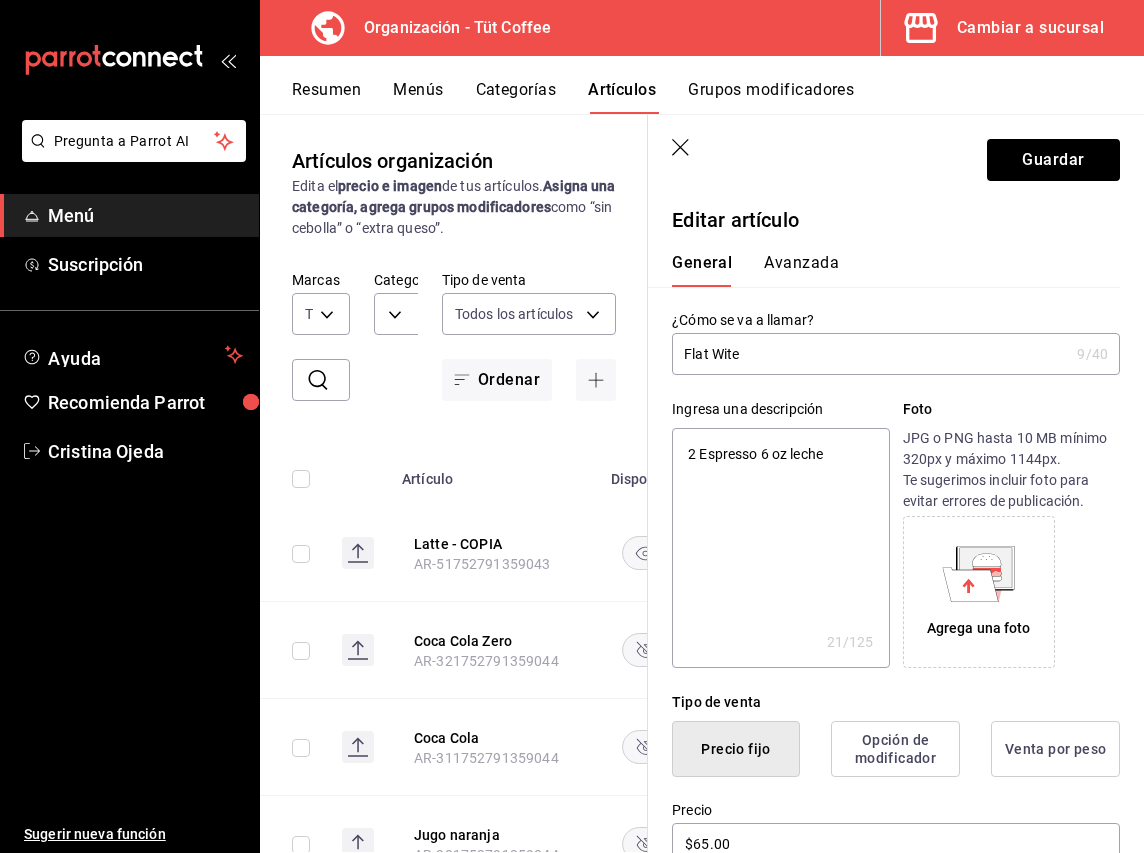 type on "Flat White" 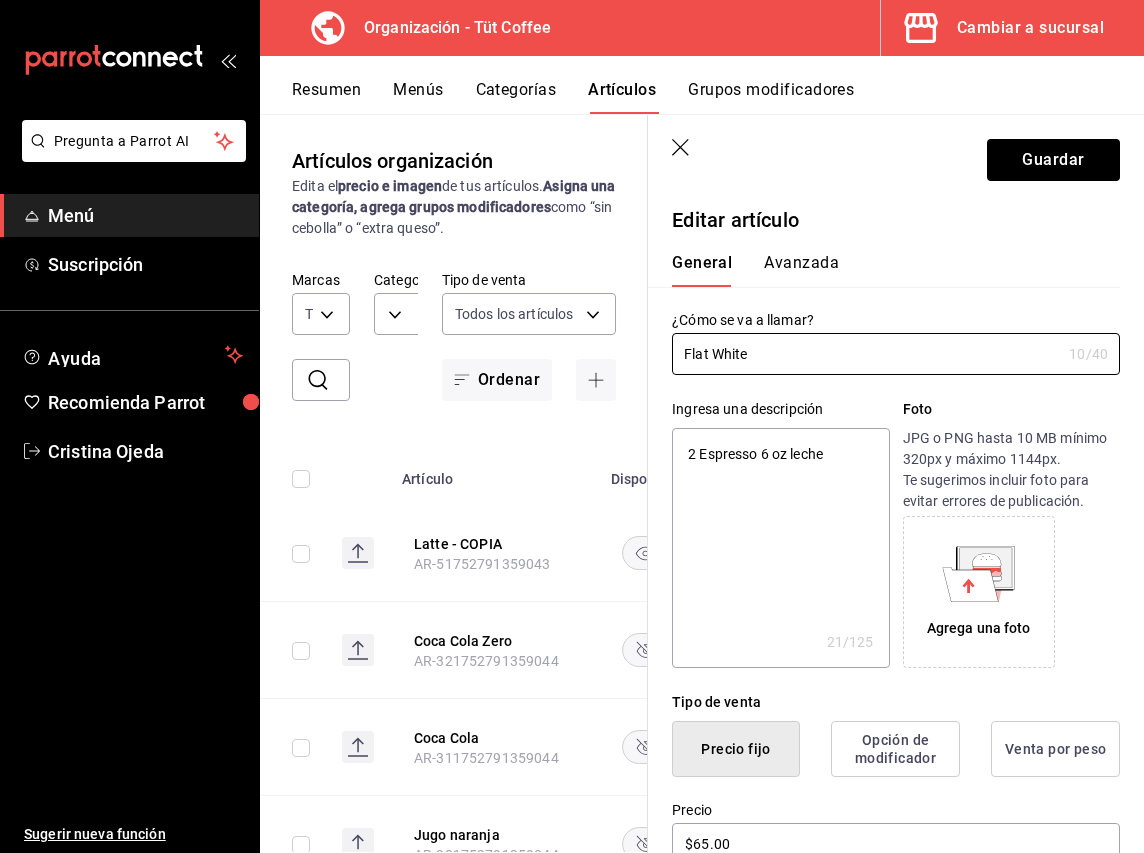 type on "Flat White" 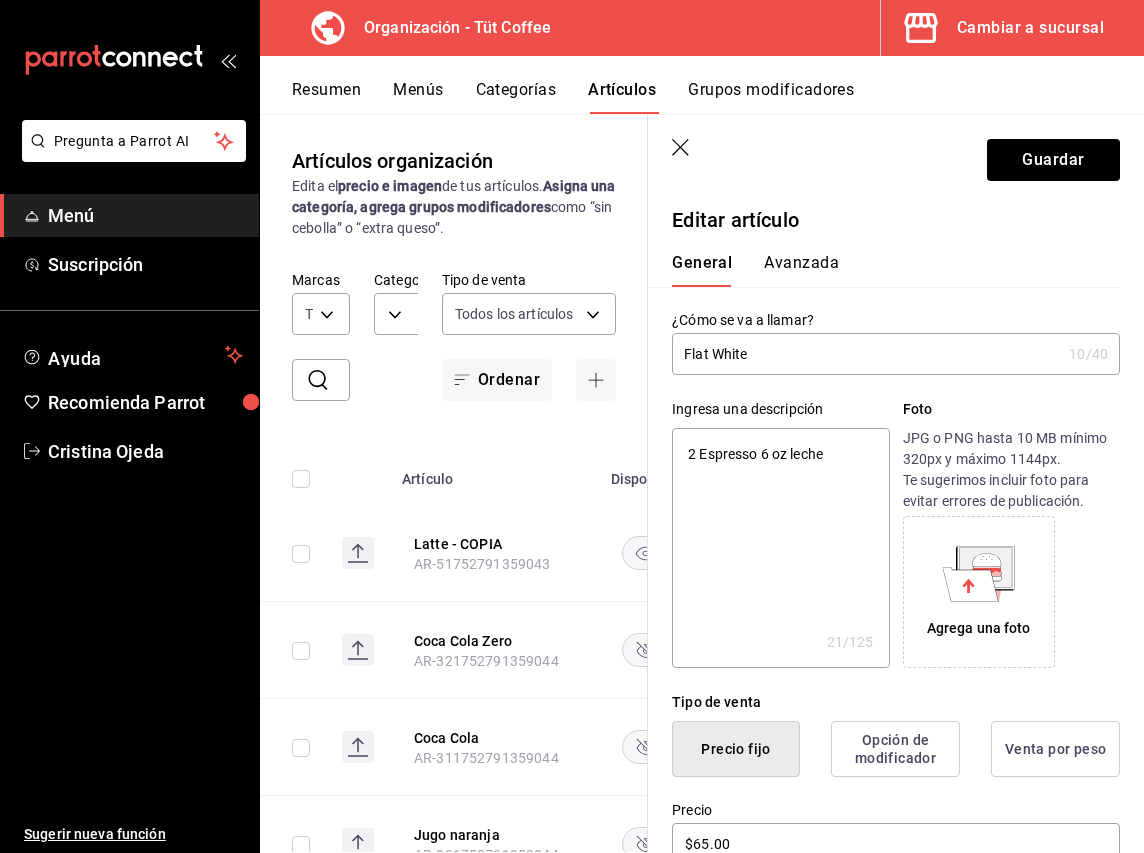 type on "Espresso 6 oz leche" 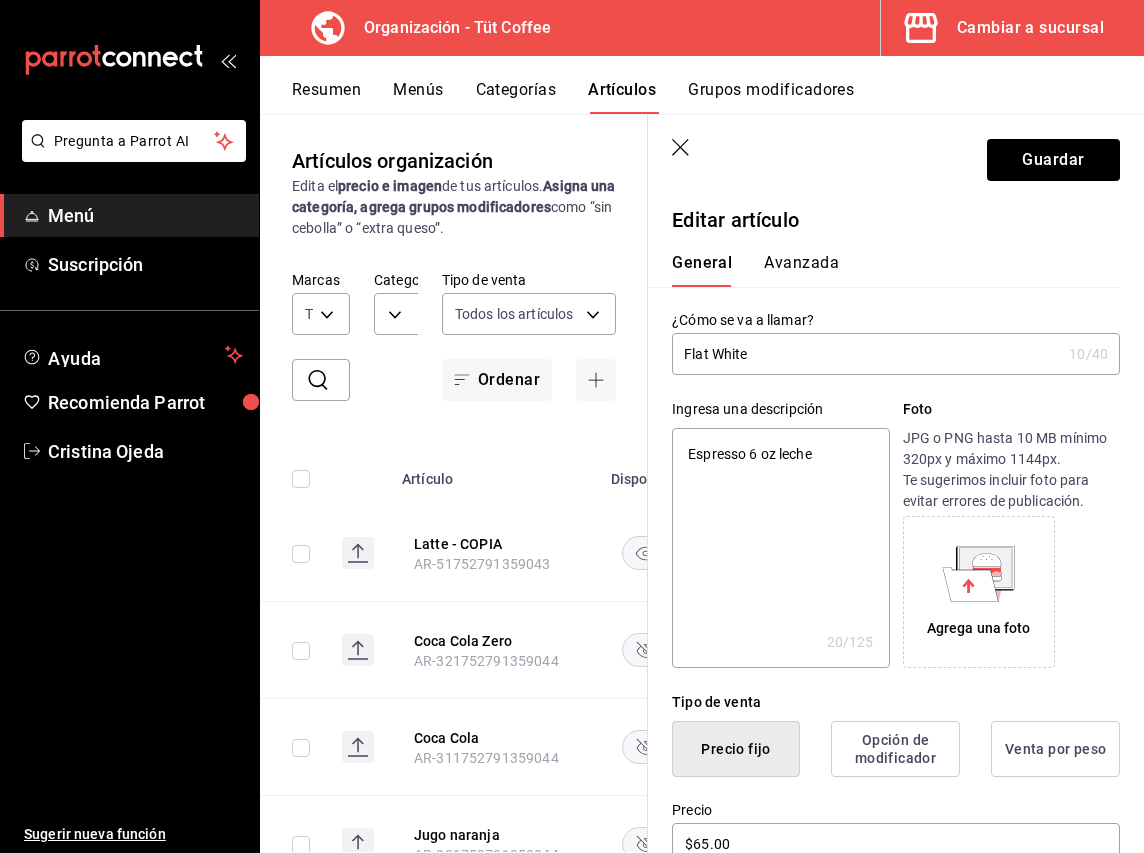 type on "1 Espresso 6 oz leche" 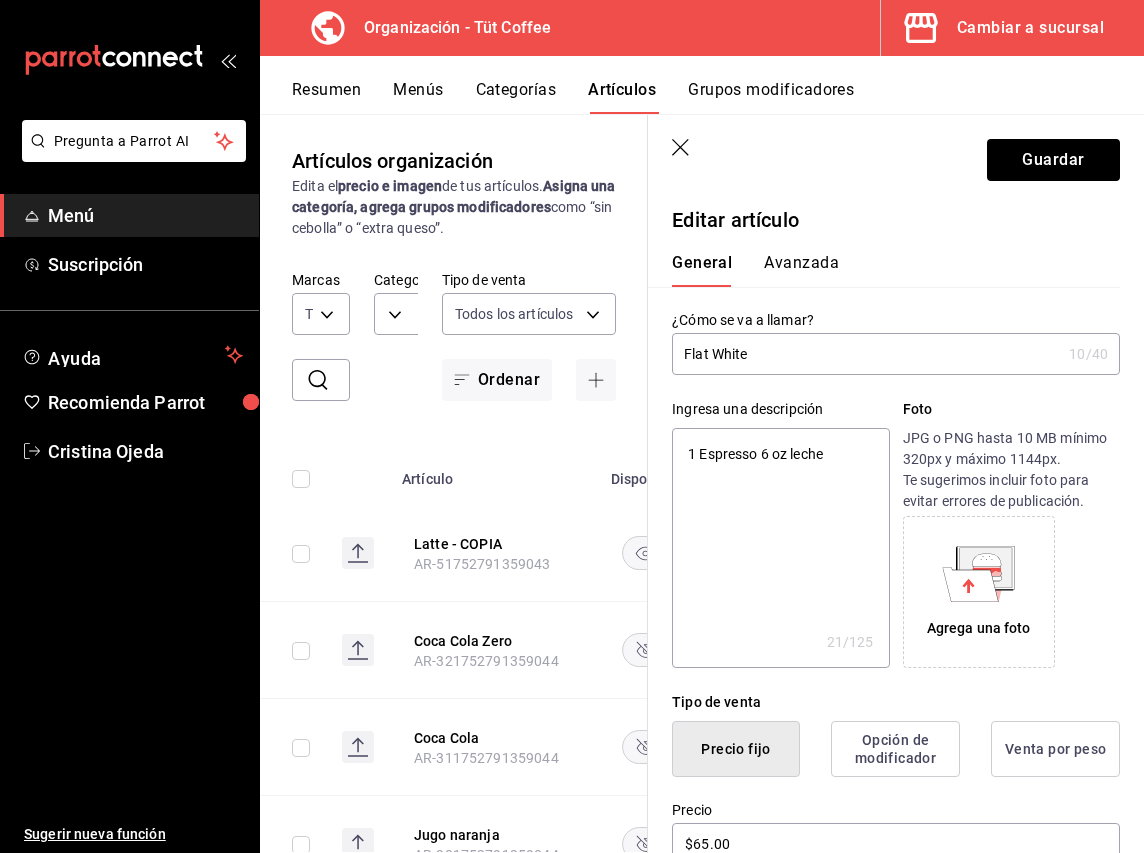 click on "1 Espresso 6 oz leche" at bounding box center [780, 548] 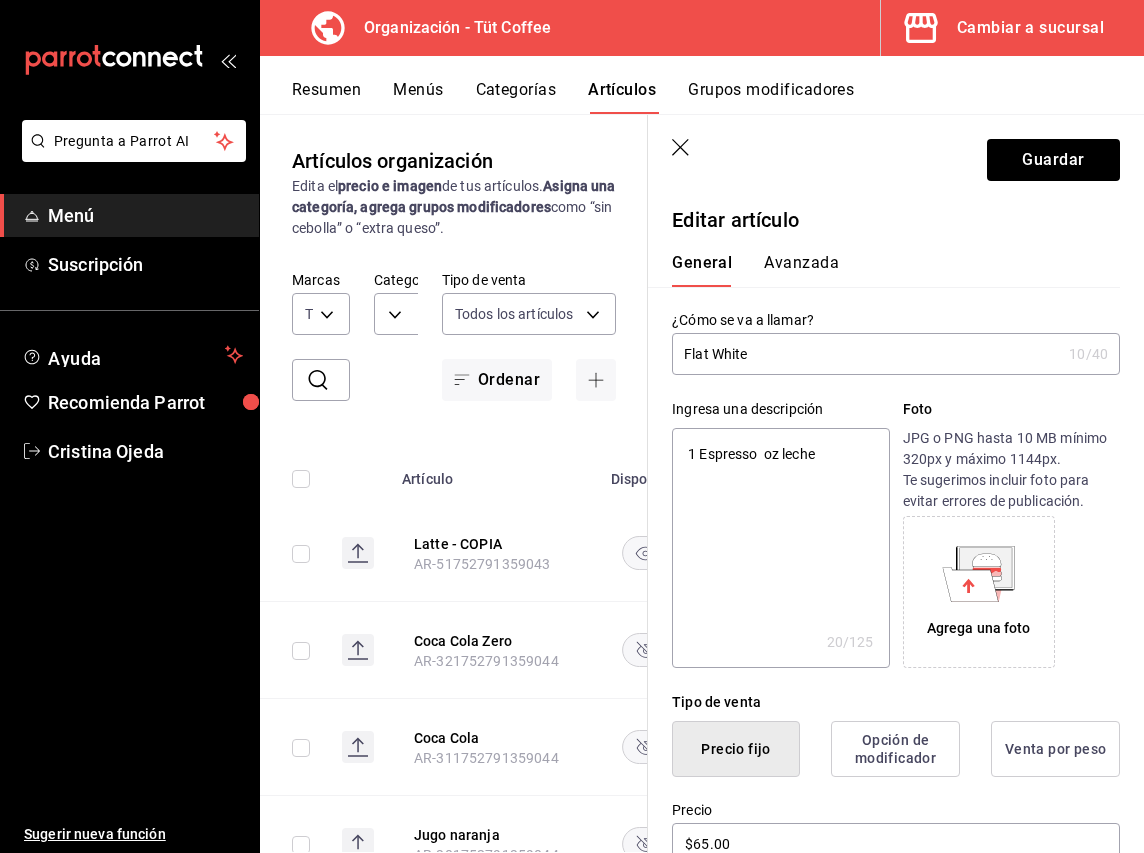 type on "1 Espresso 4 oz leche" 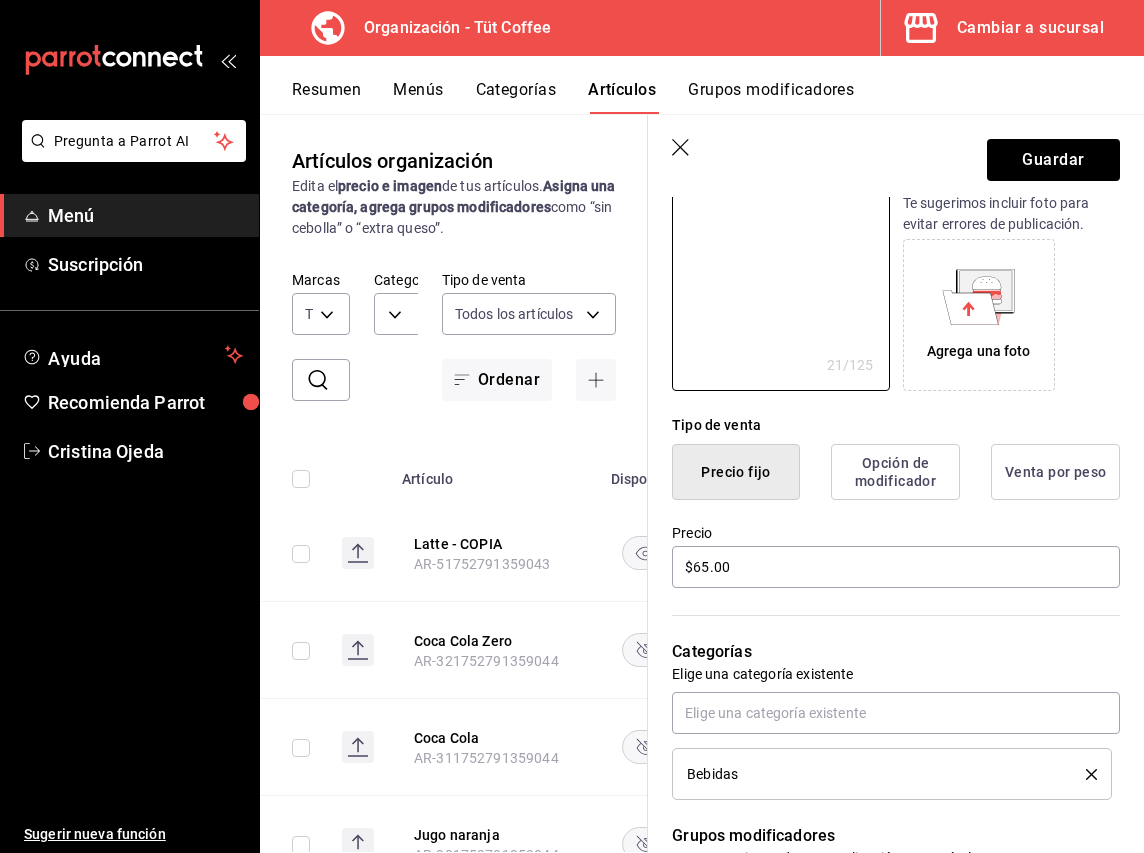scroll, scrollTop: 295, scrollLeft: 0, axis: vertical 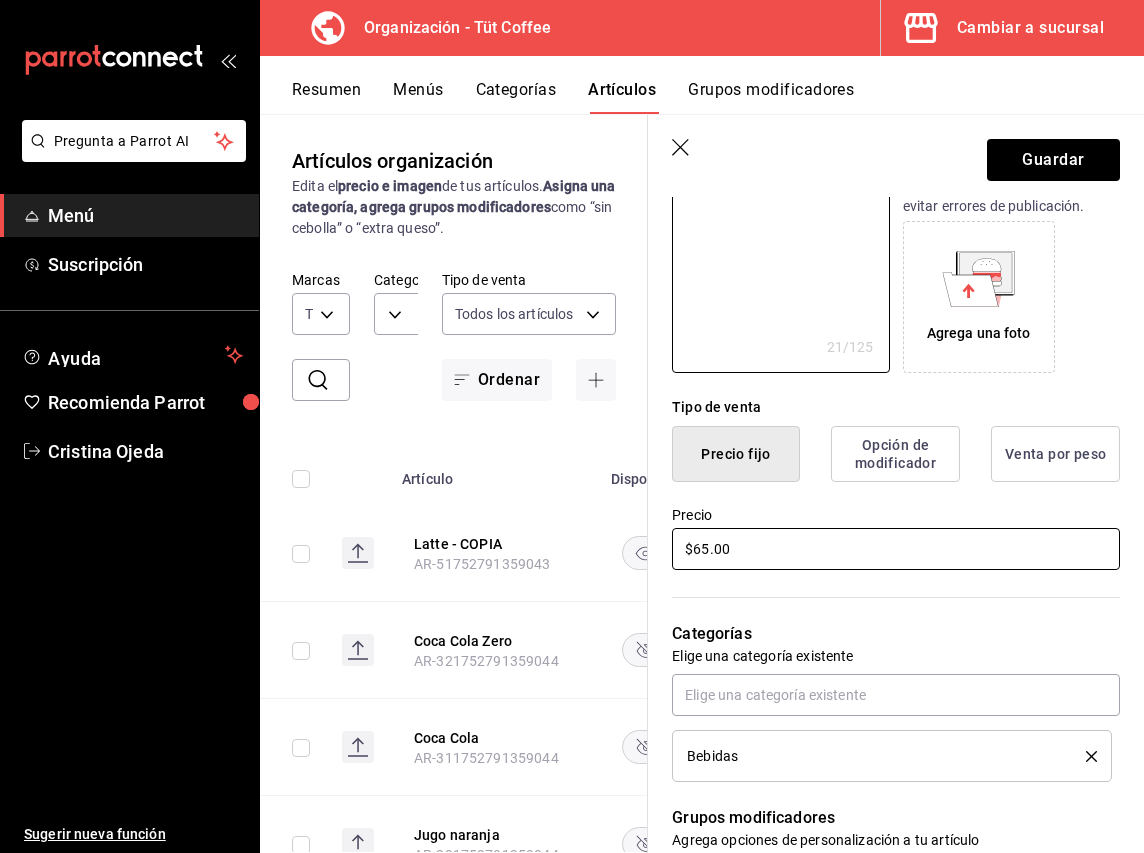 type on "1 Espresso 4 oz leche" 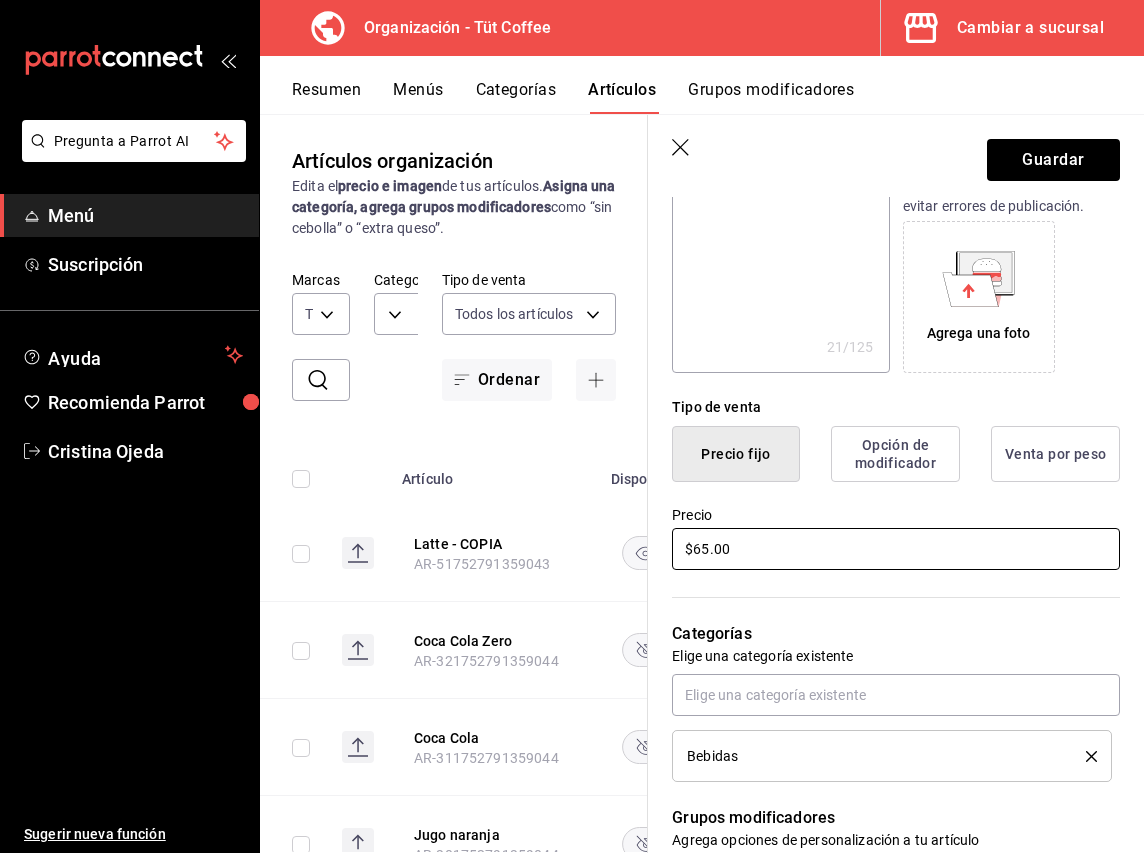 type on "x" 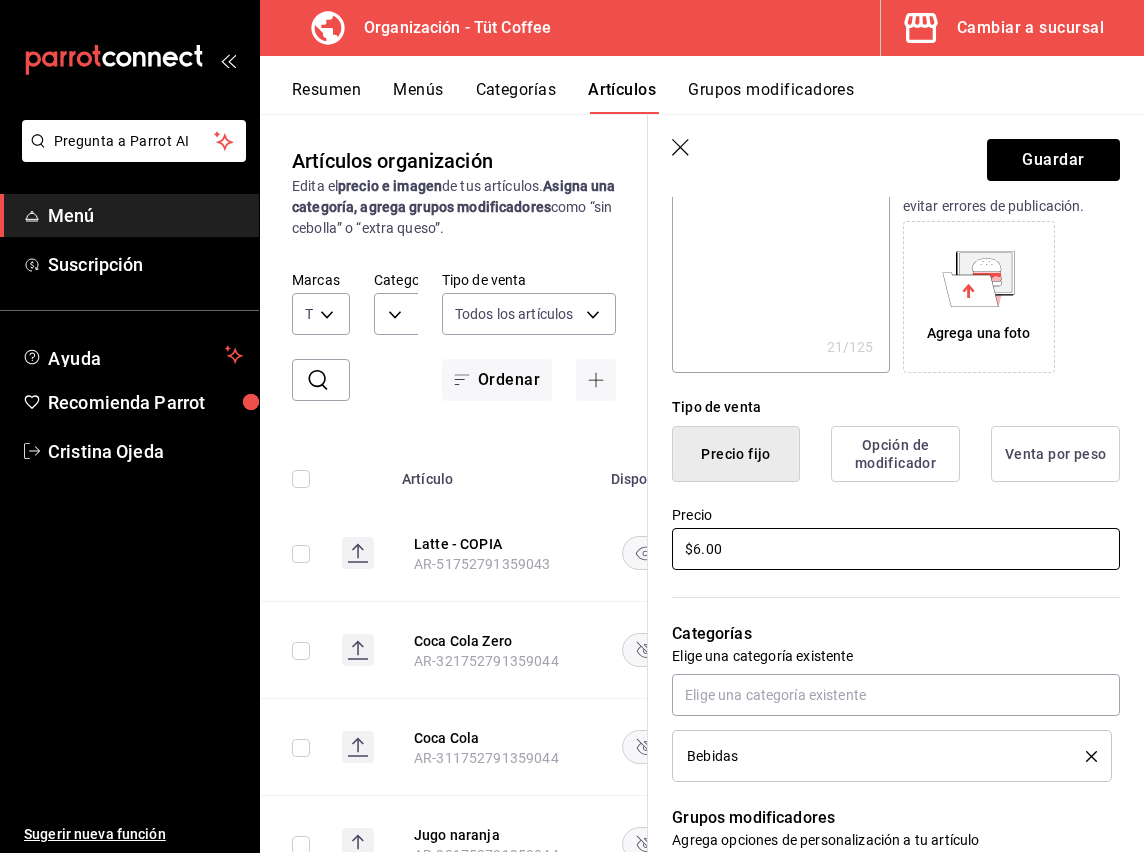 type on "x" 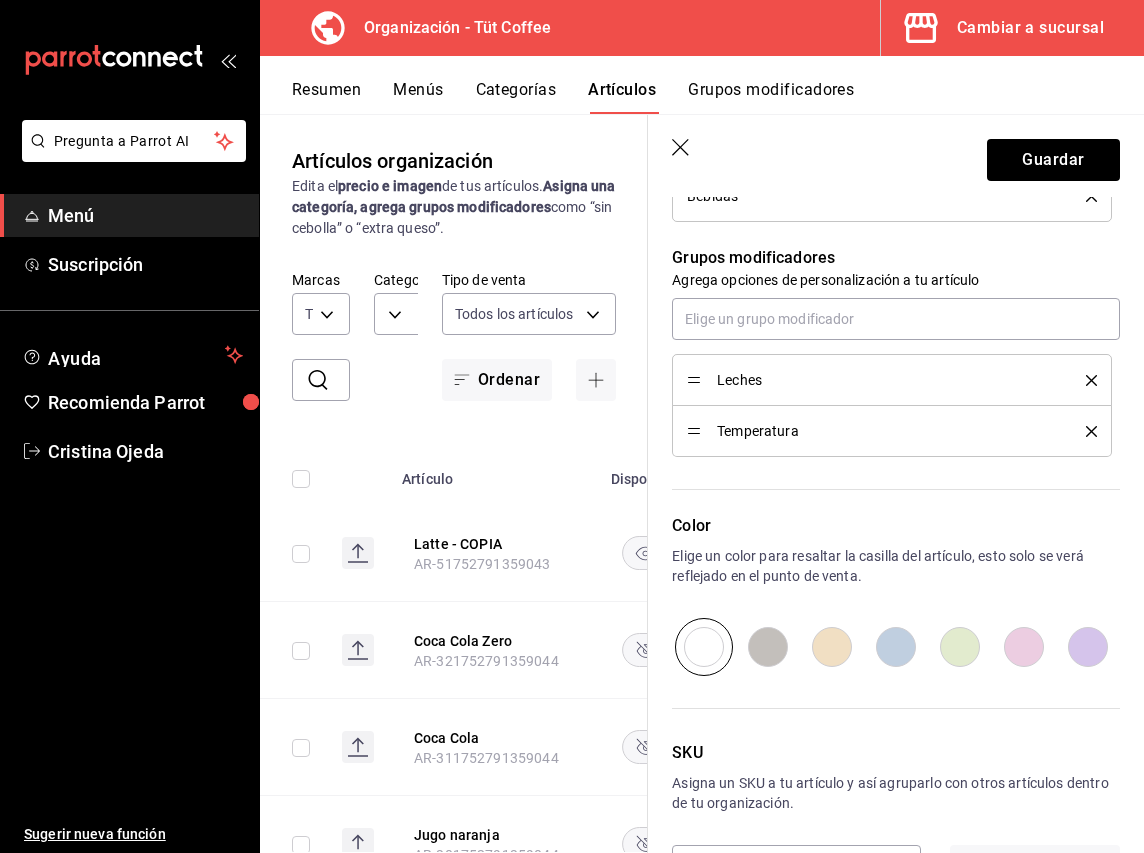 scroll, scrollTop: 929, scrollLeft: 0, axis: vertical 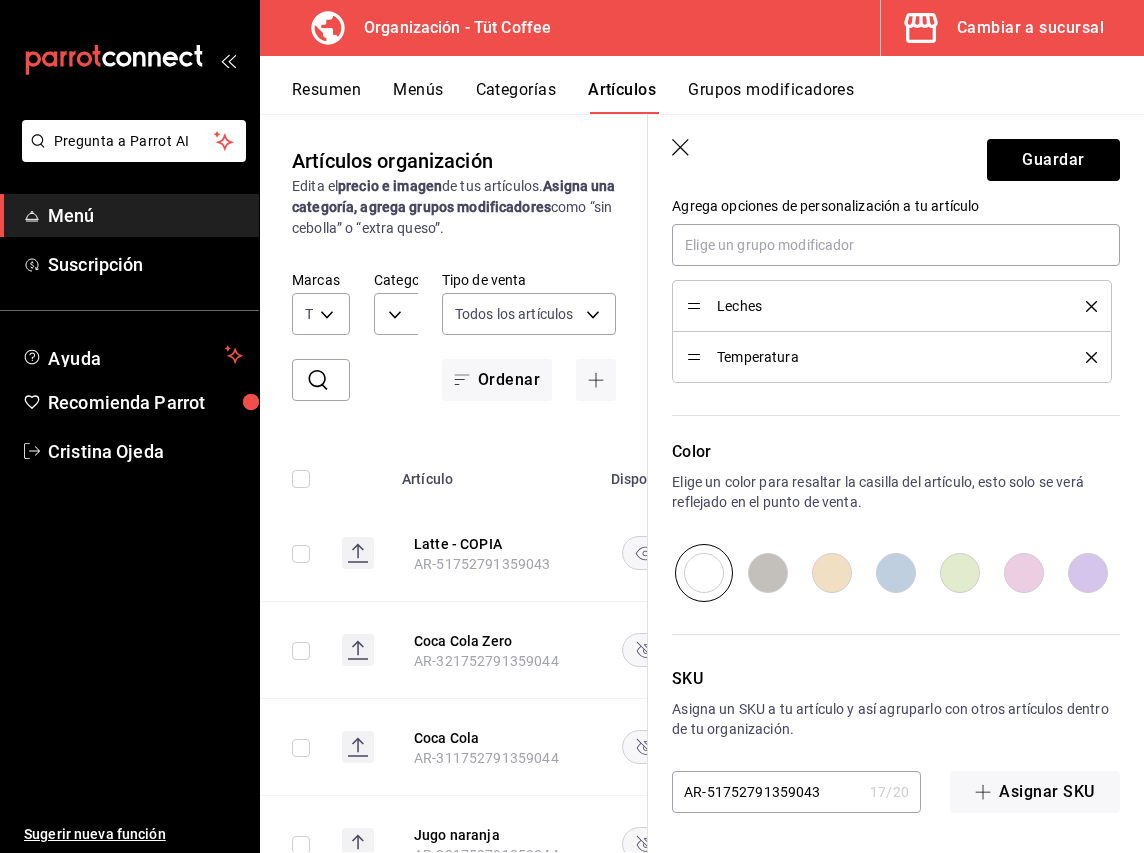 type on "$60.00" 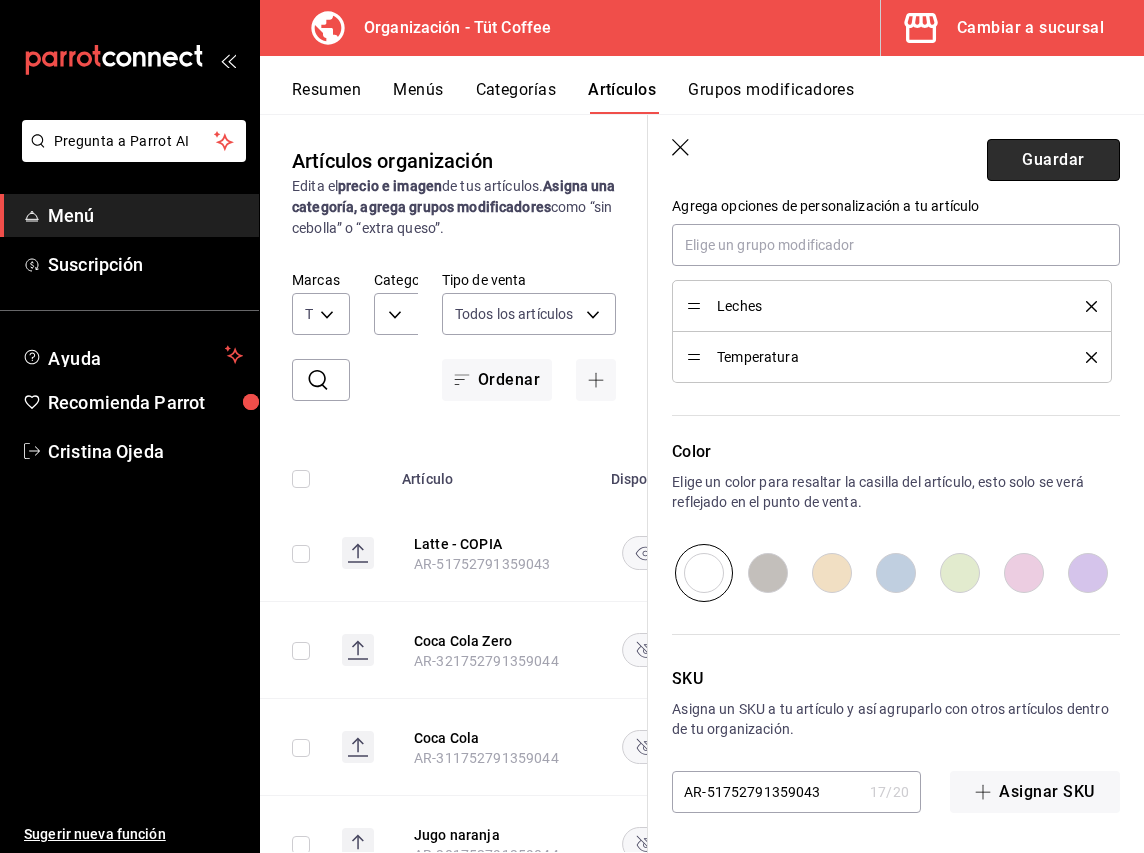 click on "Guardar" at bounding box center [1053, 160] 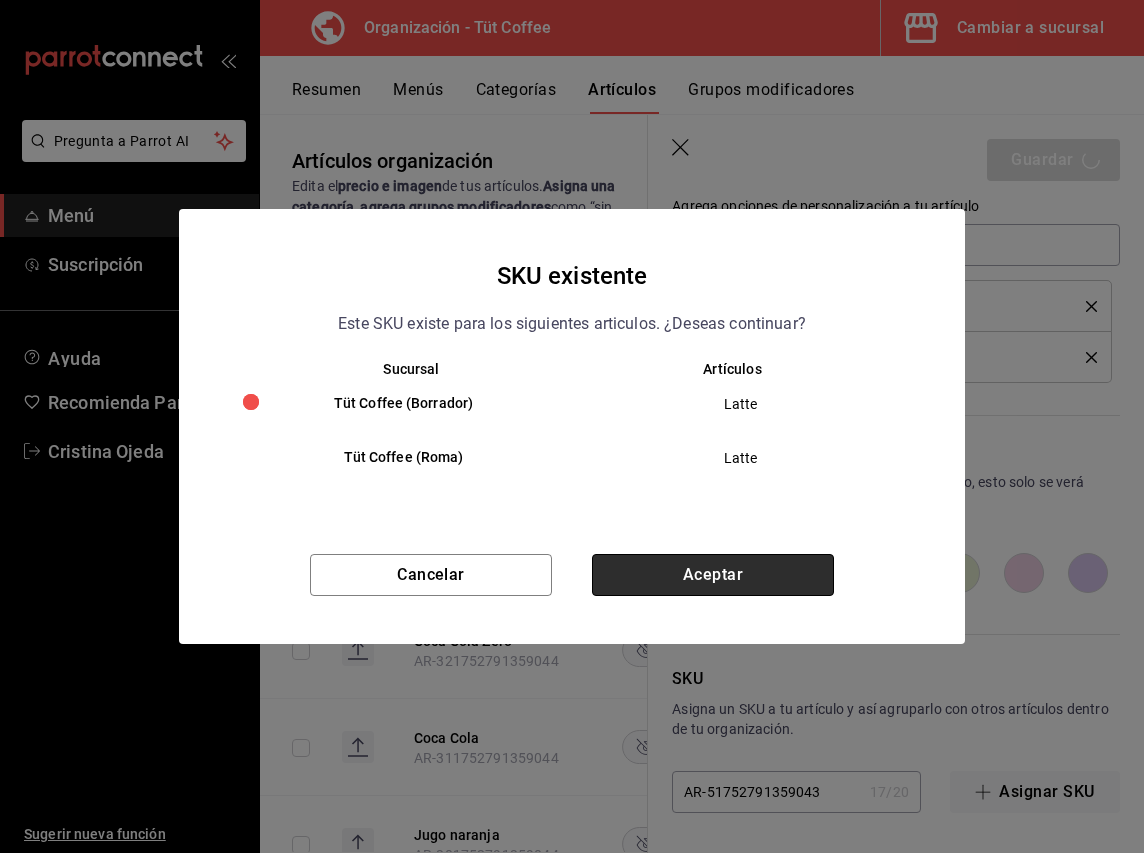click on "Aceptar" at bounding box center (713, 575) 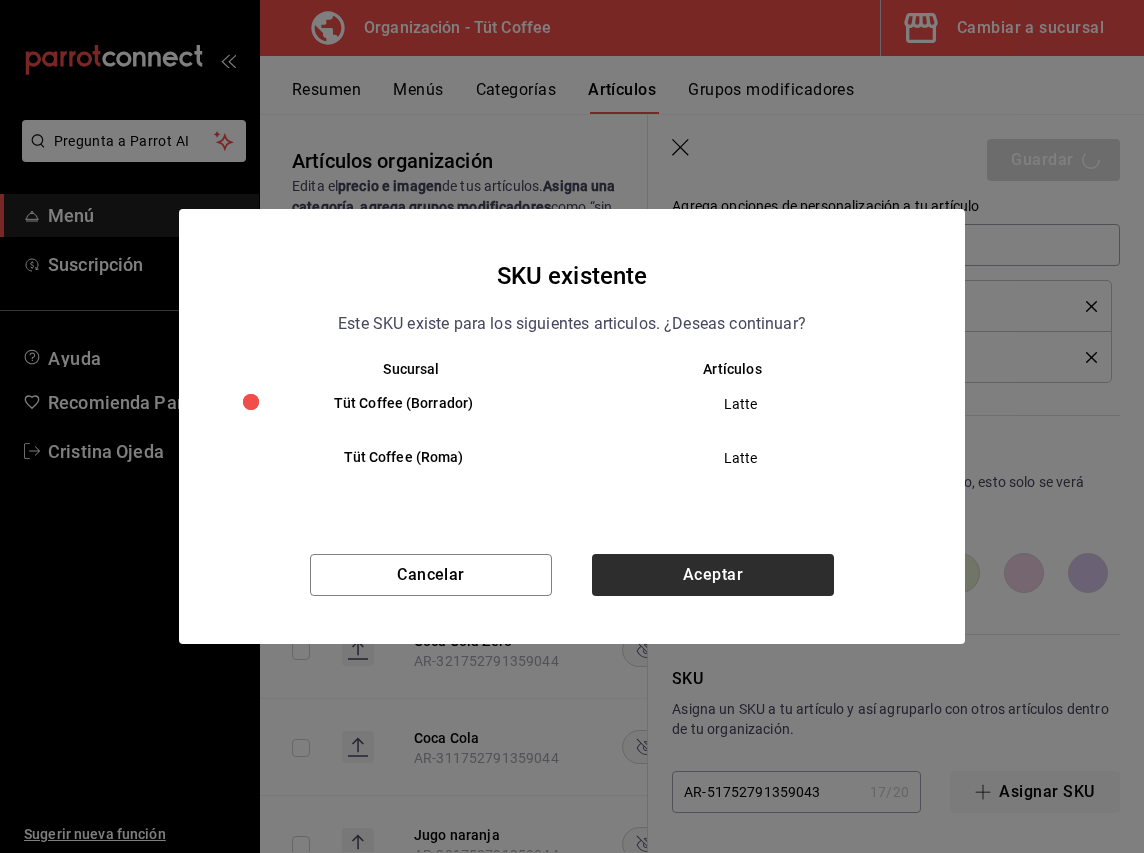 type on "x" 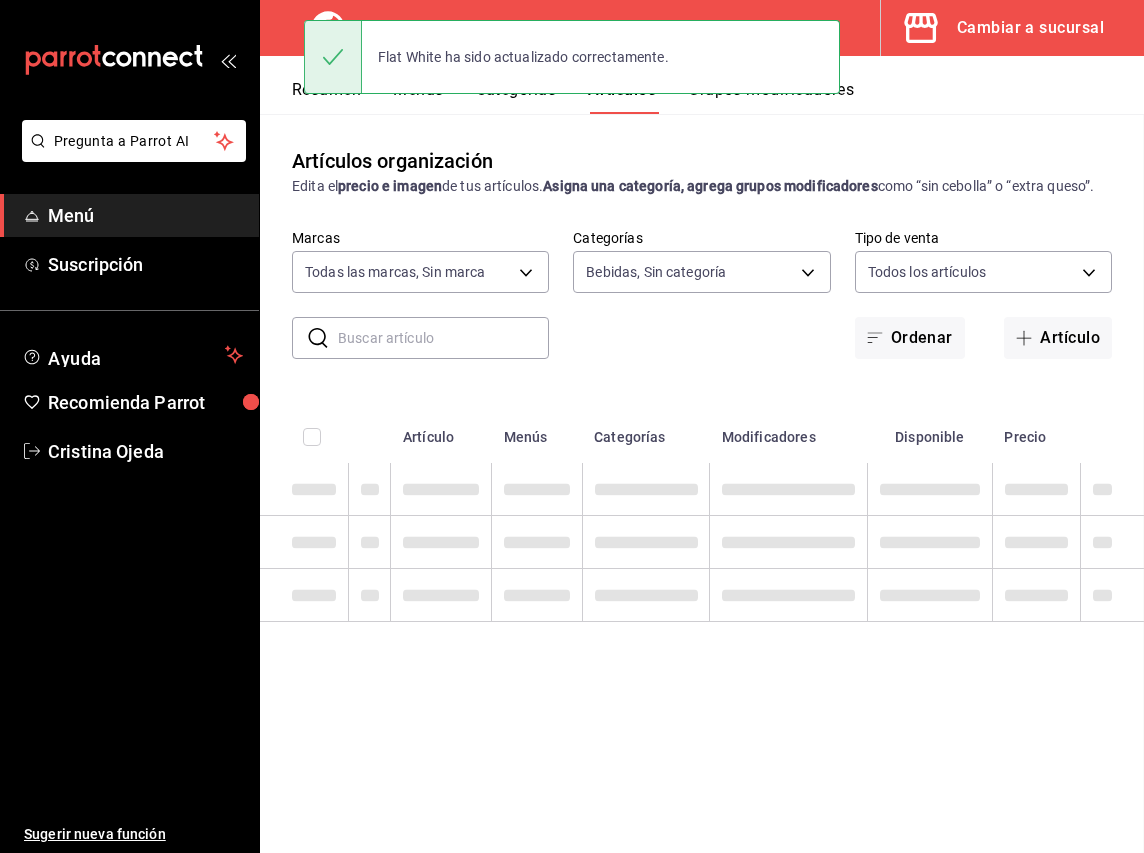 scroll, scrollTop: 0, scrollLeft: 0, axis: both 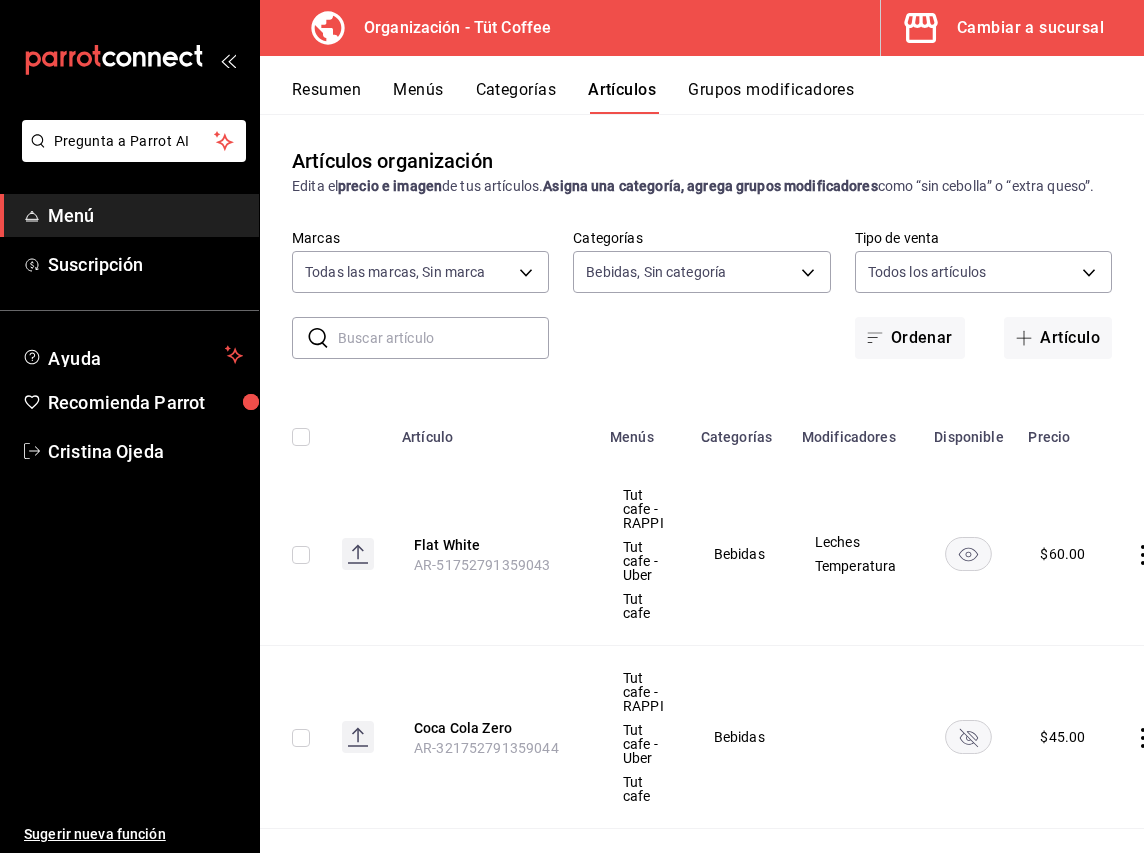 click on "Cambiar a sucursal" at bounding box center (1030, 28) 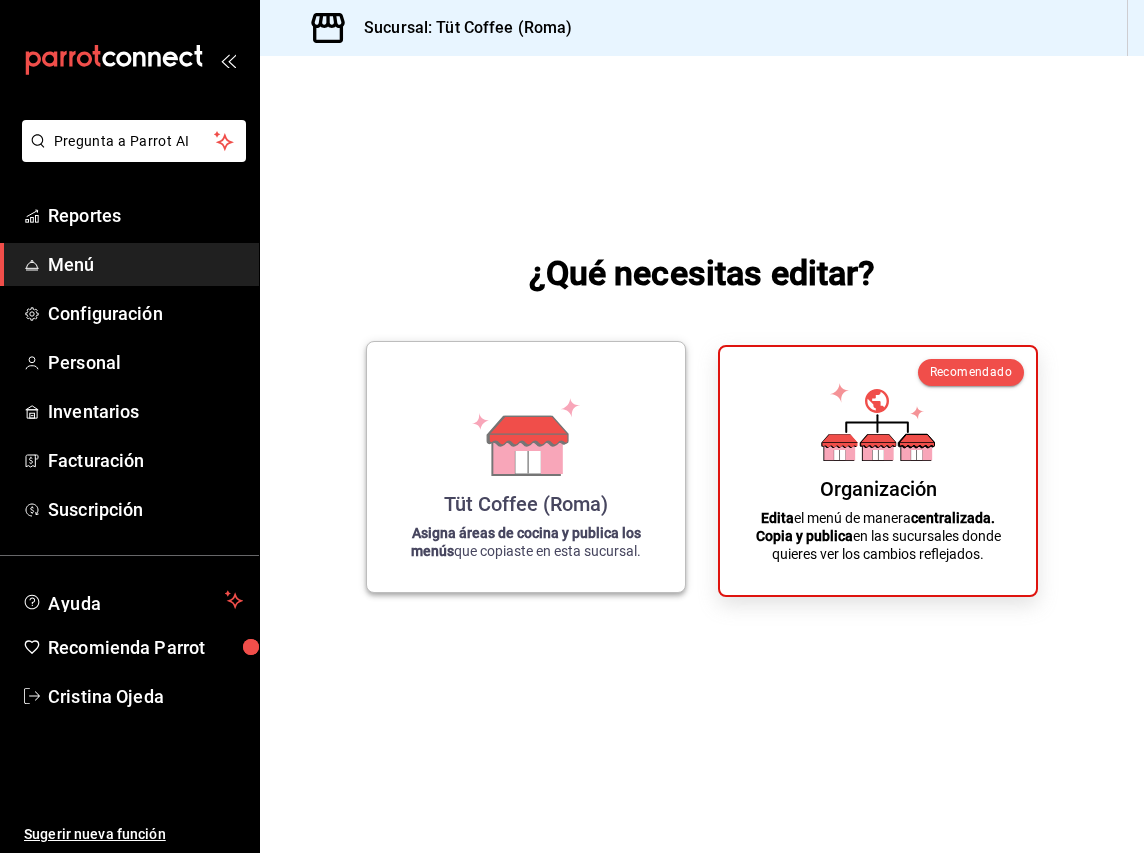 click on "Tüt Coffee (Roma)" at bounding box center (526, 504) 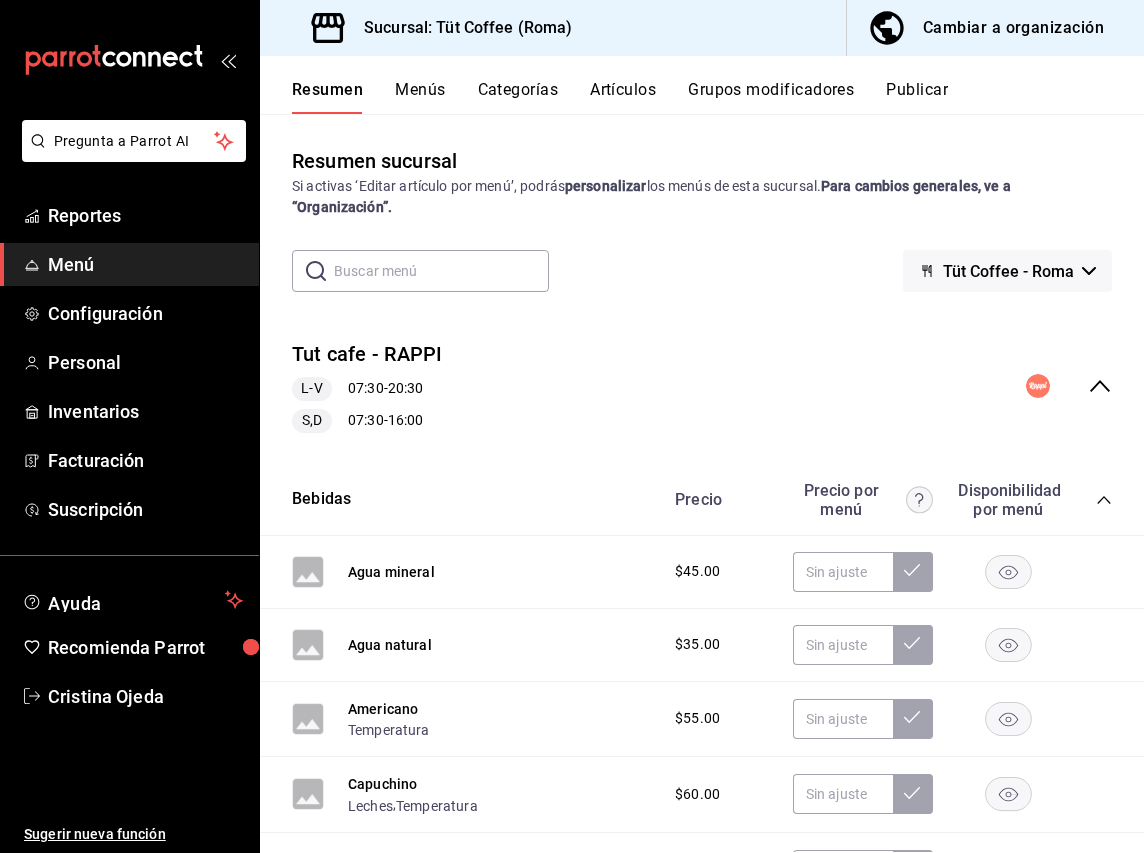 click on "Publicar" at bounding box center (917, 97) 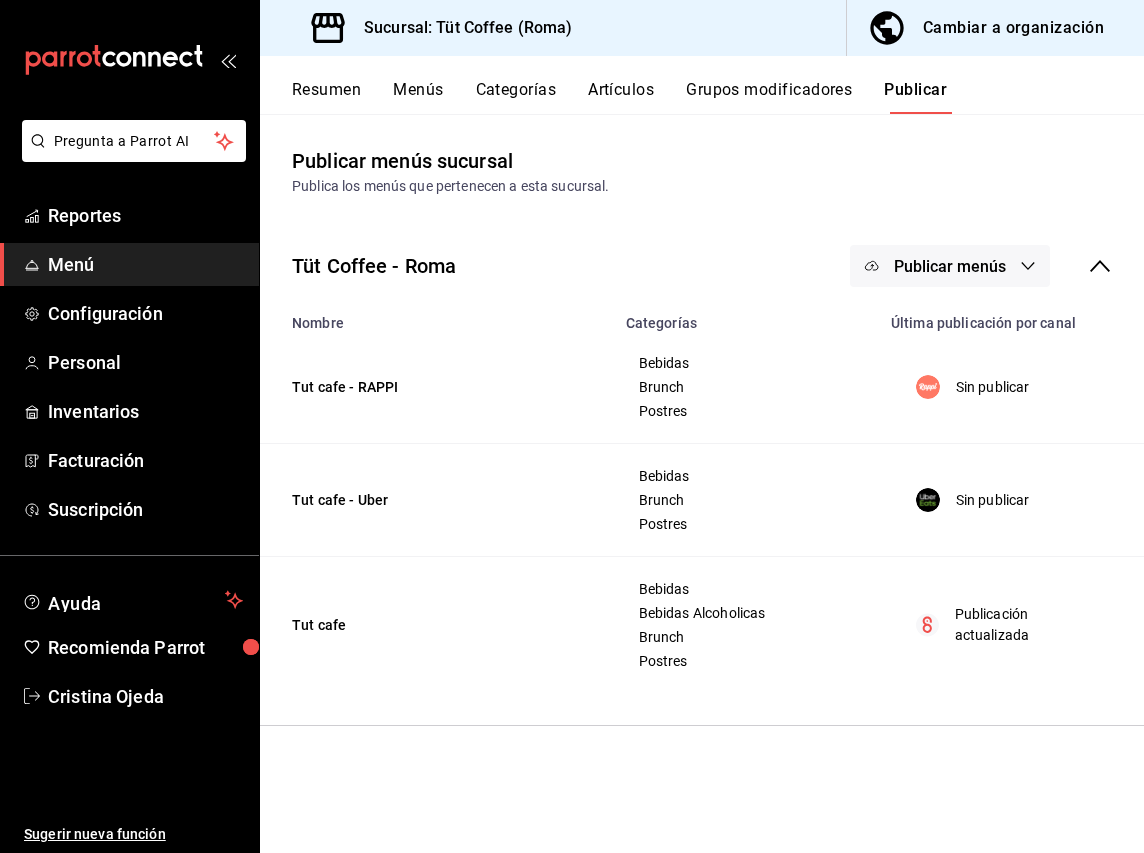 click on "Publicar menús" at bounding box center (950, 266) 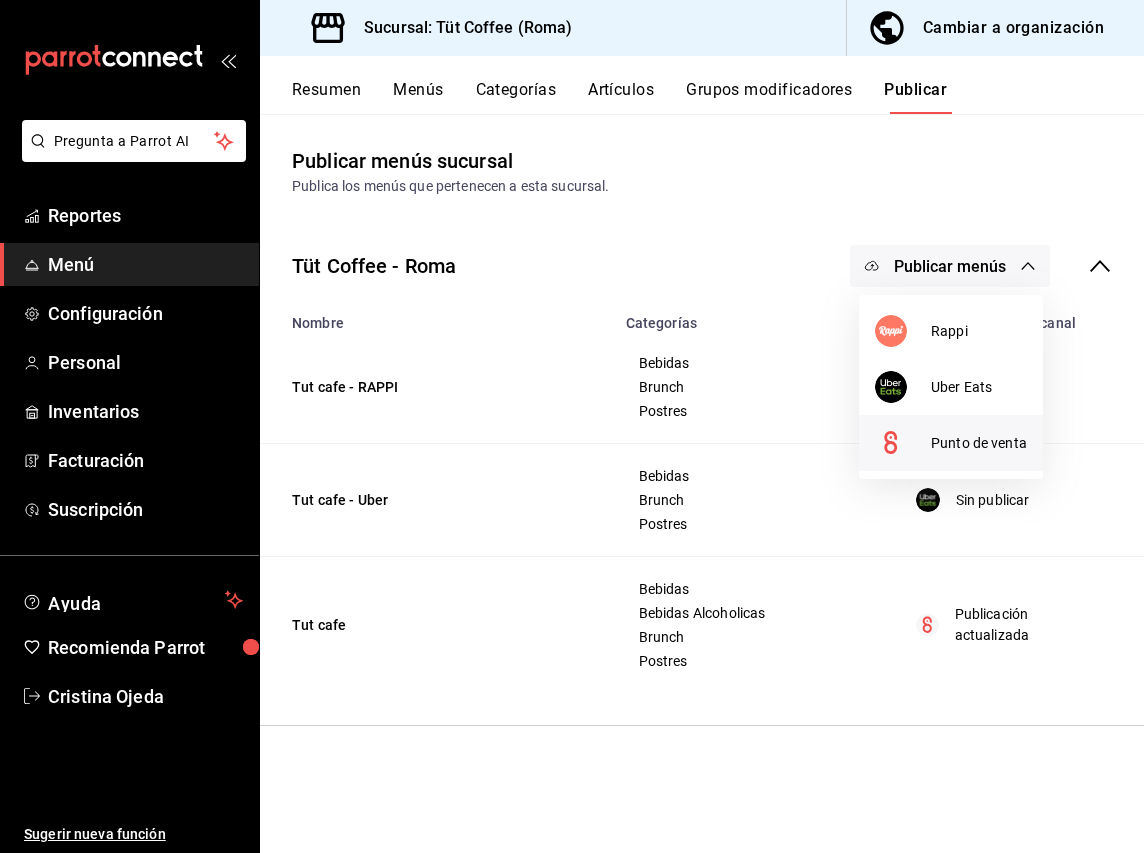 click on "Punto de venta" at bounding box center (979, 443) 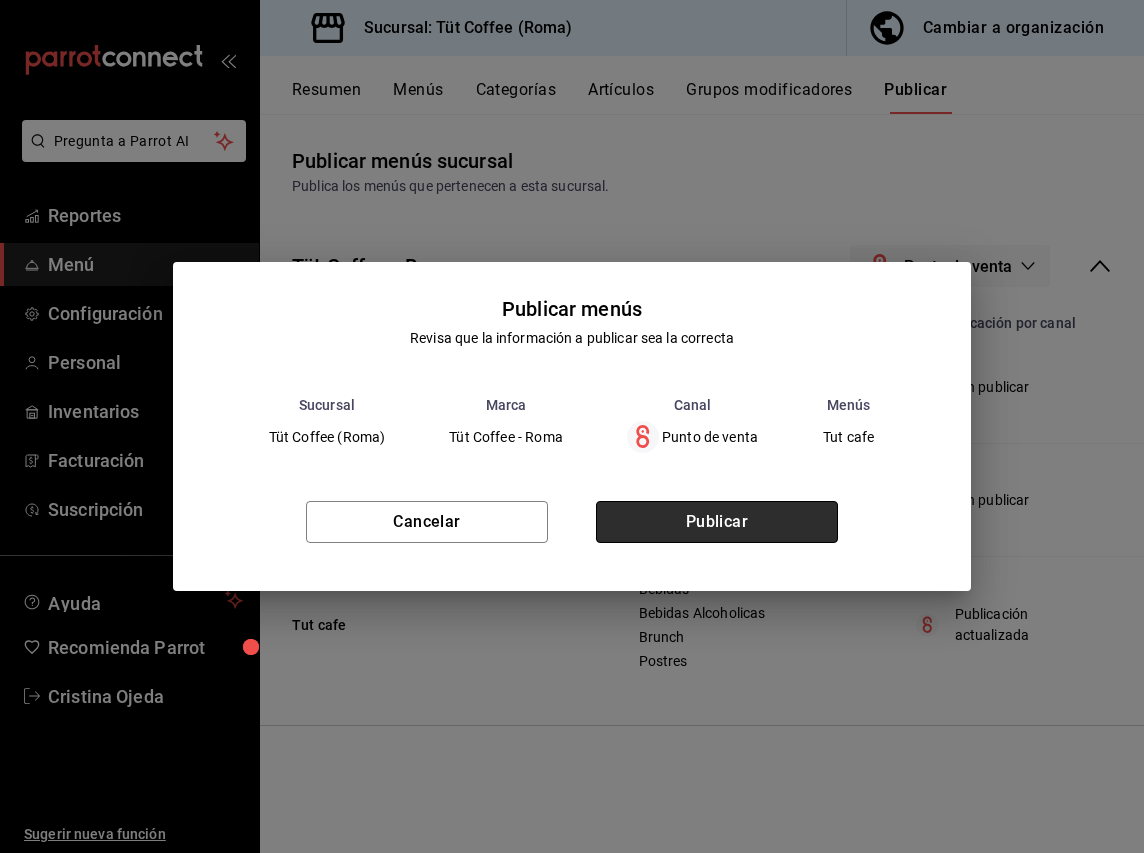 click on "Publicar" at bounding box center (717, 522) 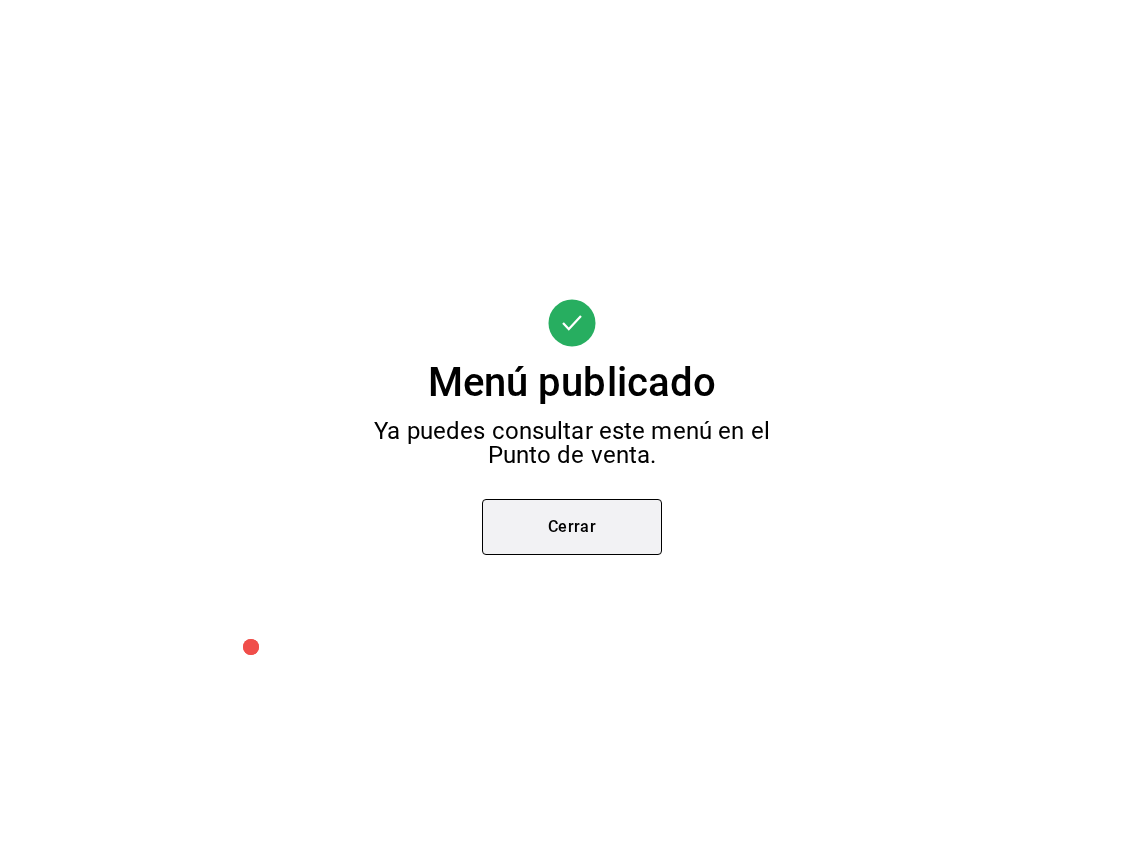 click on "Cerrar" at bounding box center [572, 527] 